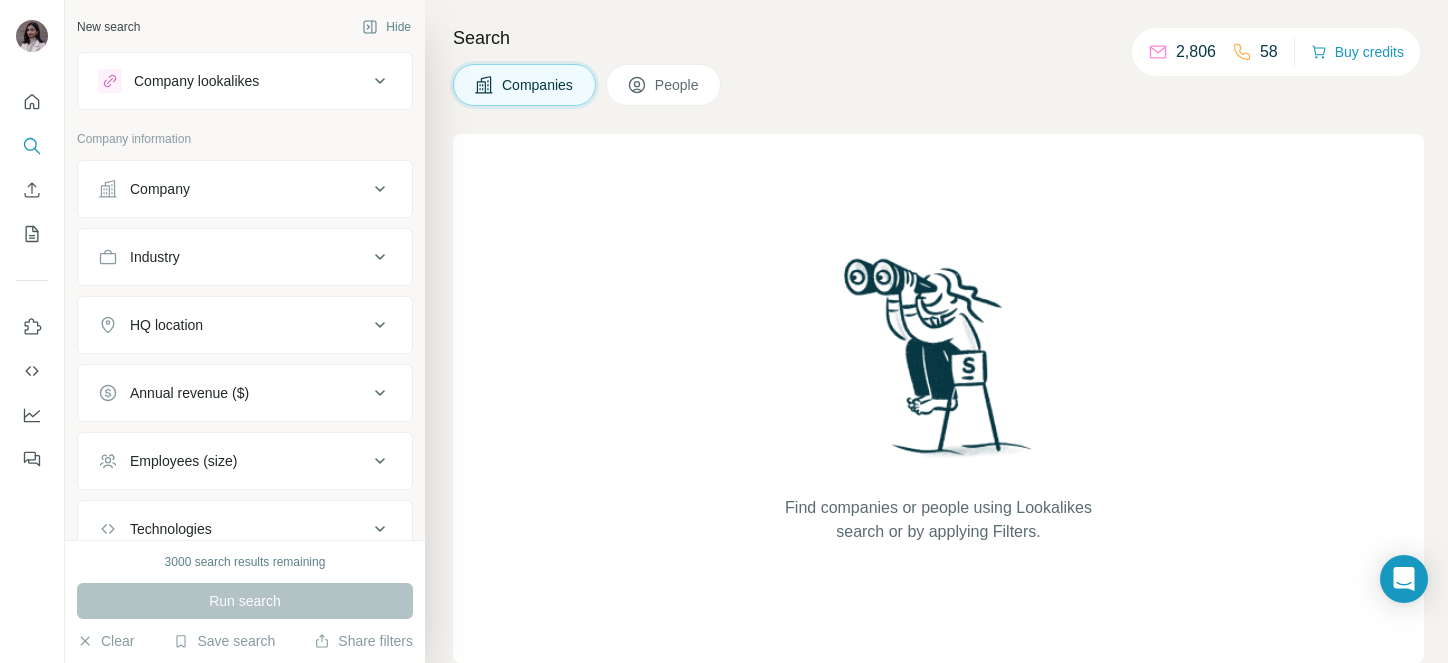 scroll, scrollTop: 0, scrollLeft: 0, axis: both 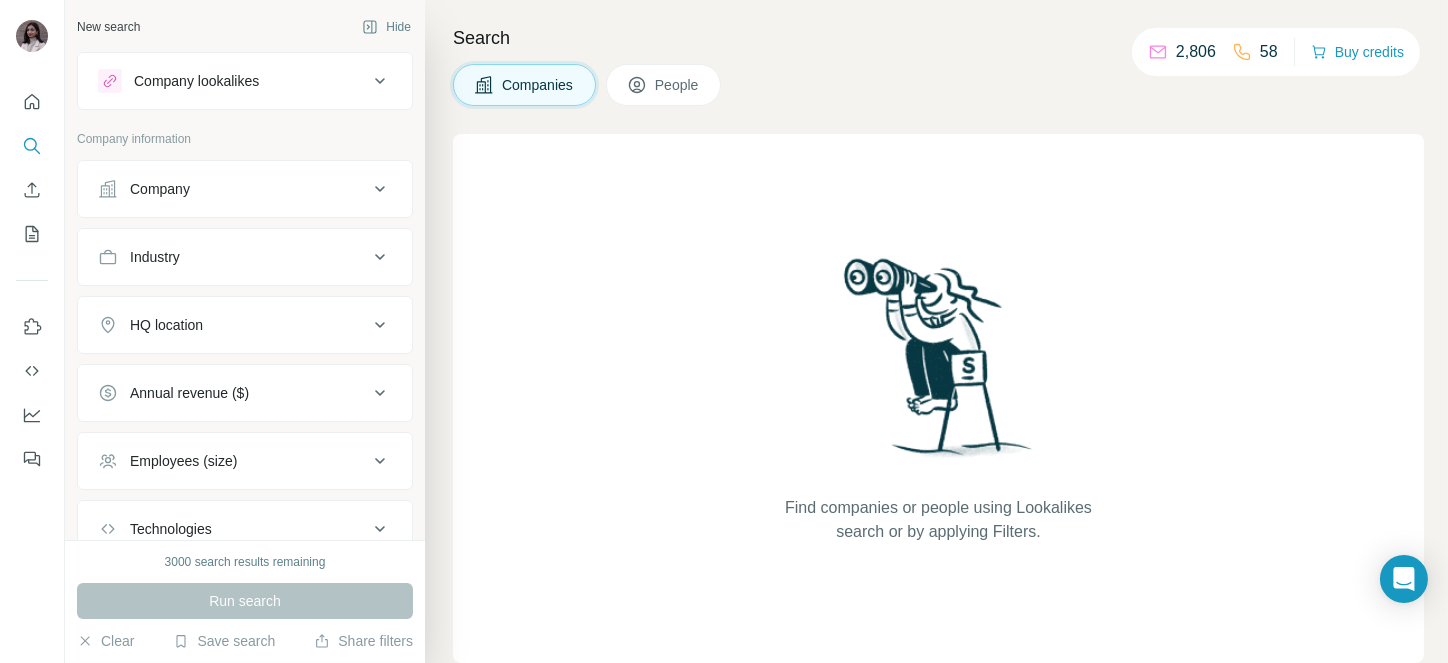 click on "HQ location" at bounding box center [166, 325] 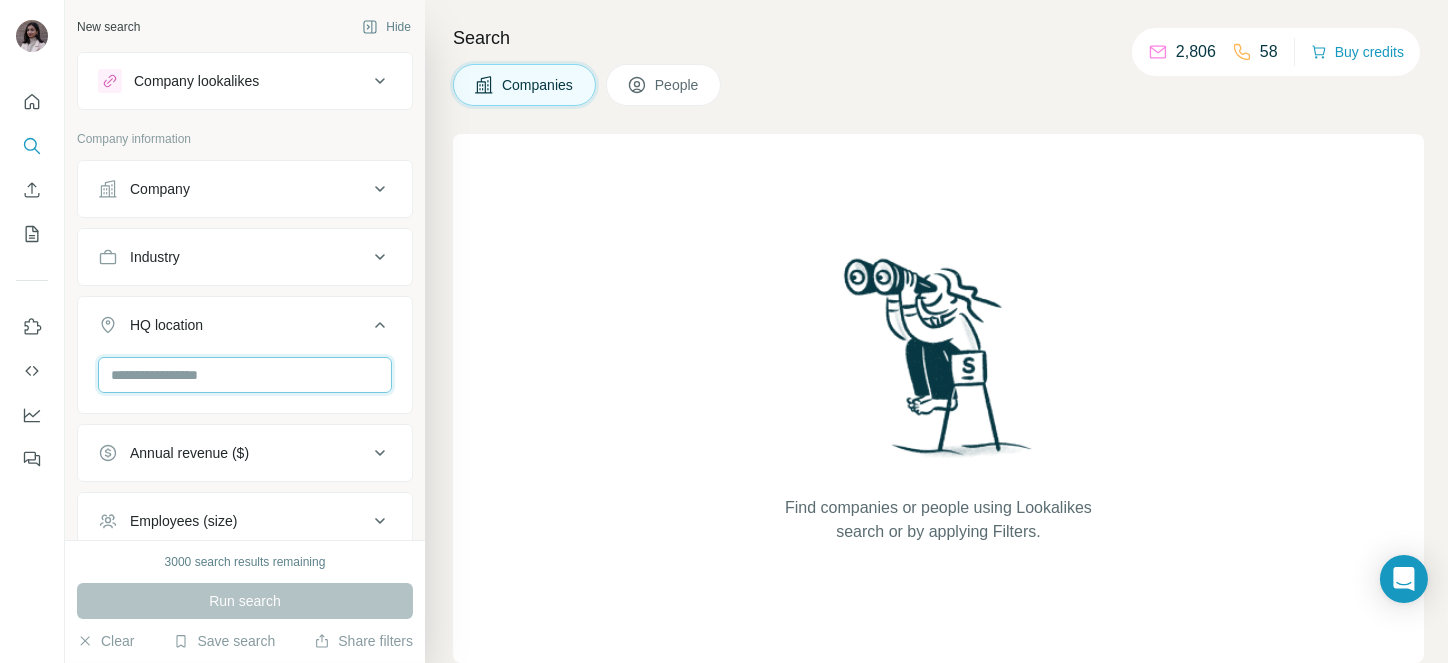 click at bounding box center [245, 375] 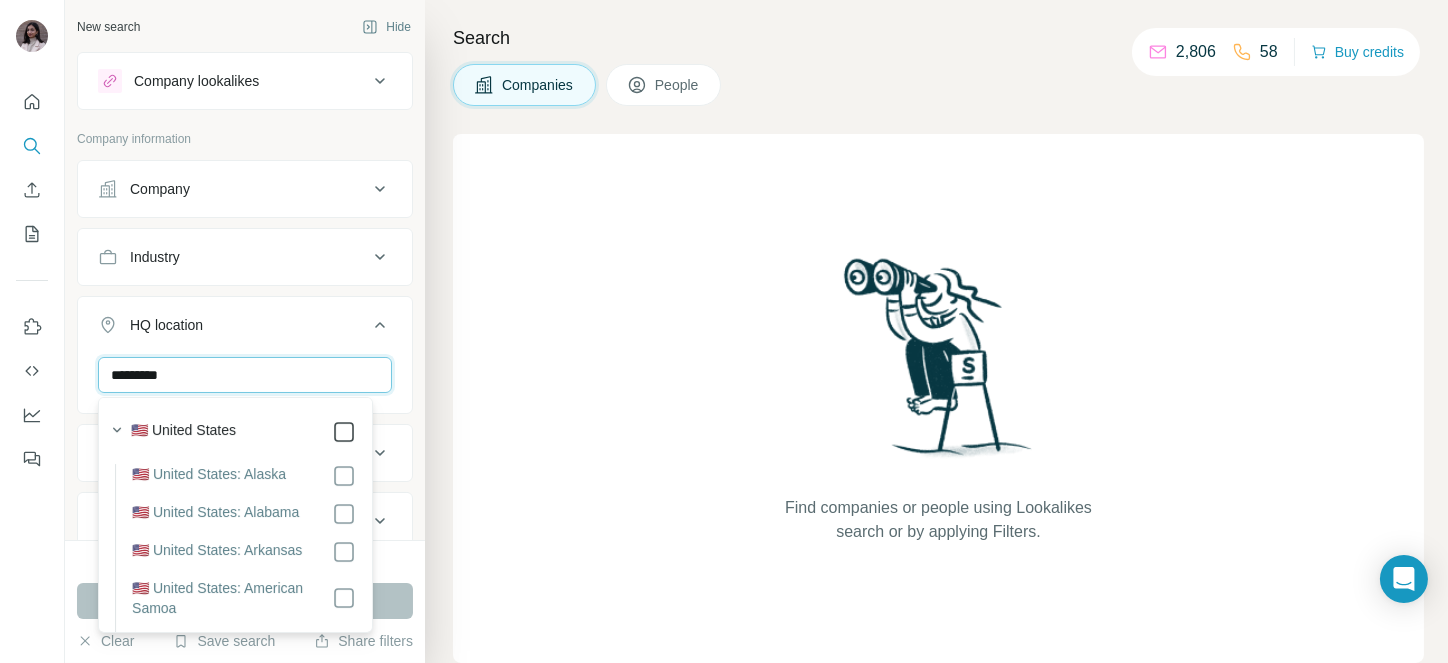 type on "*********" 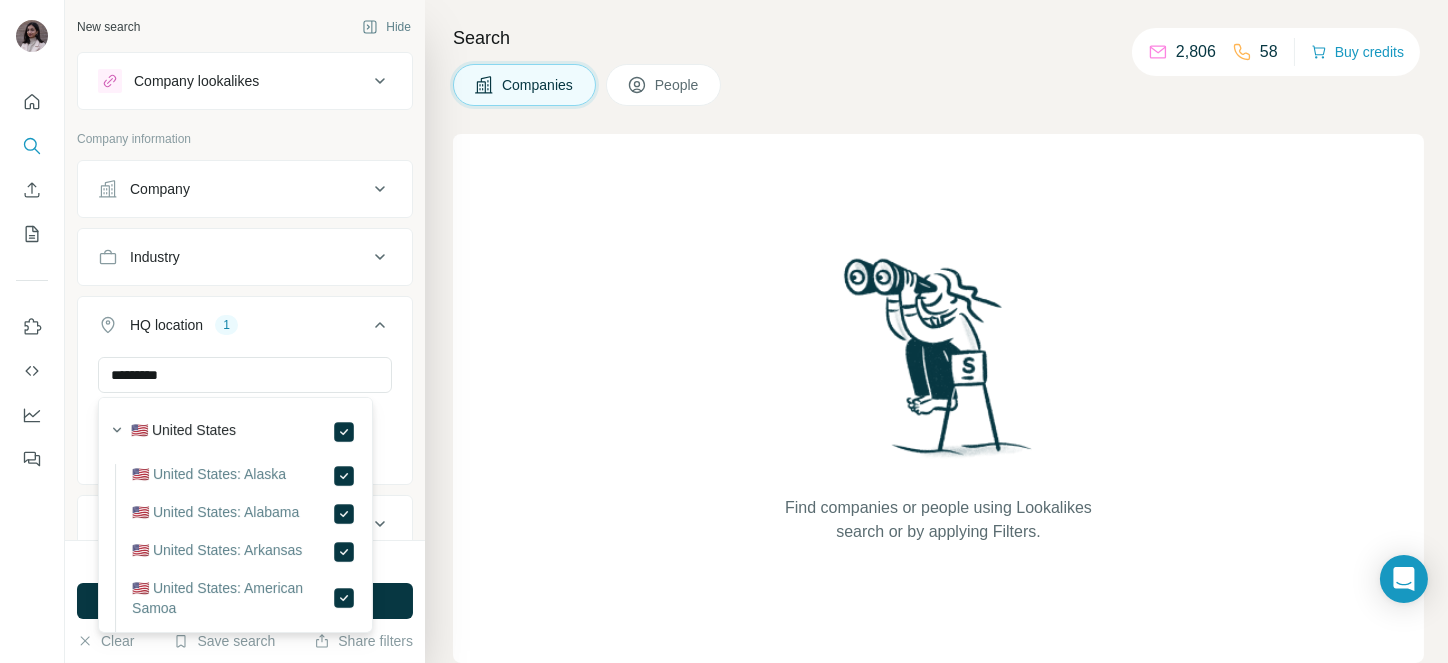 click 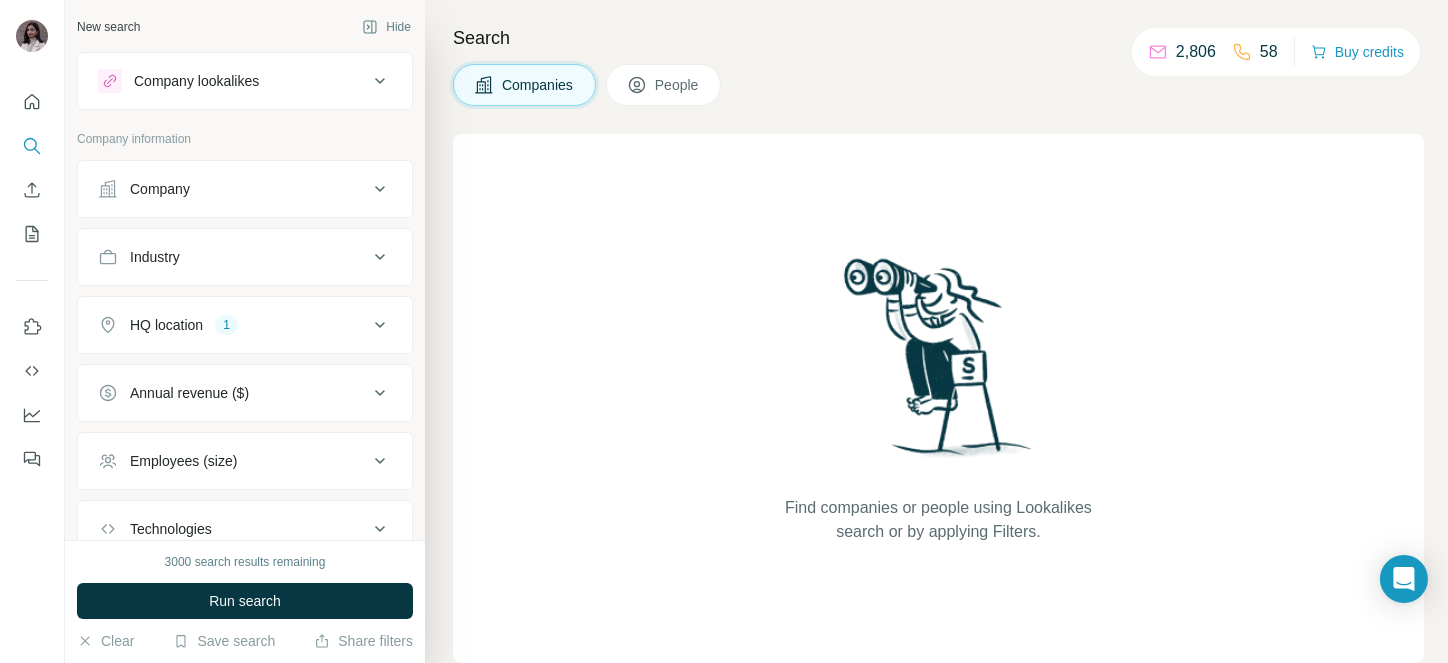 type 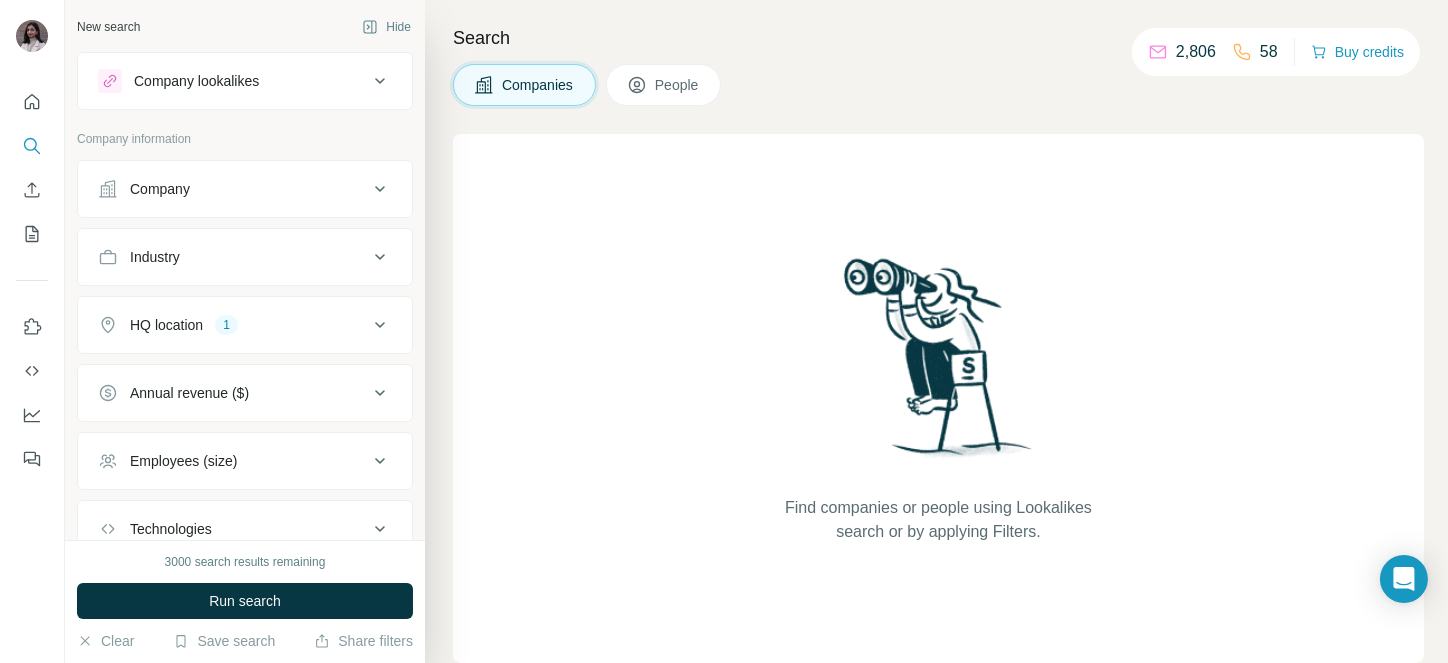 click on "Annual revenue ($)" at bounding box center (245, 393) 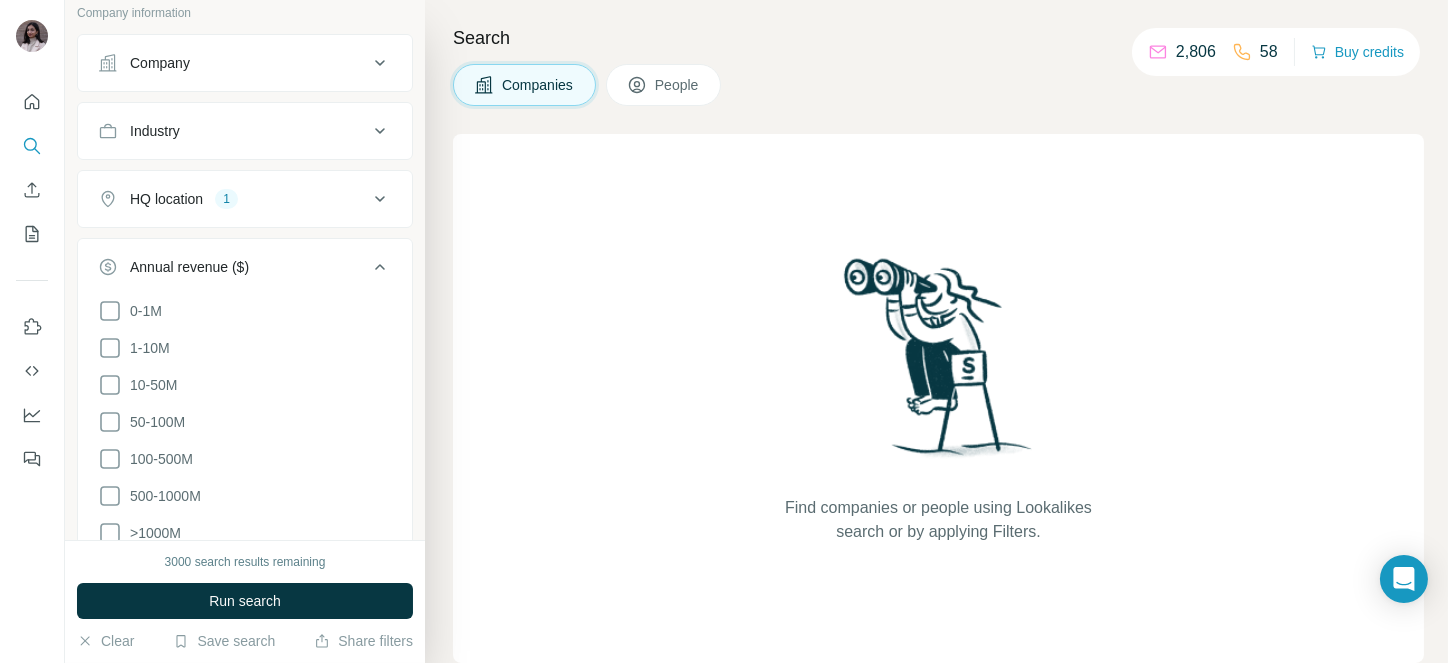 scroll, scrollTop: 135, scrollLeft: 0, axis: vertical 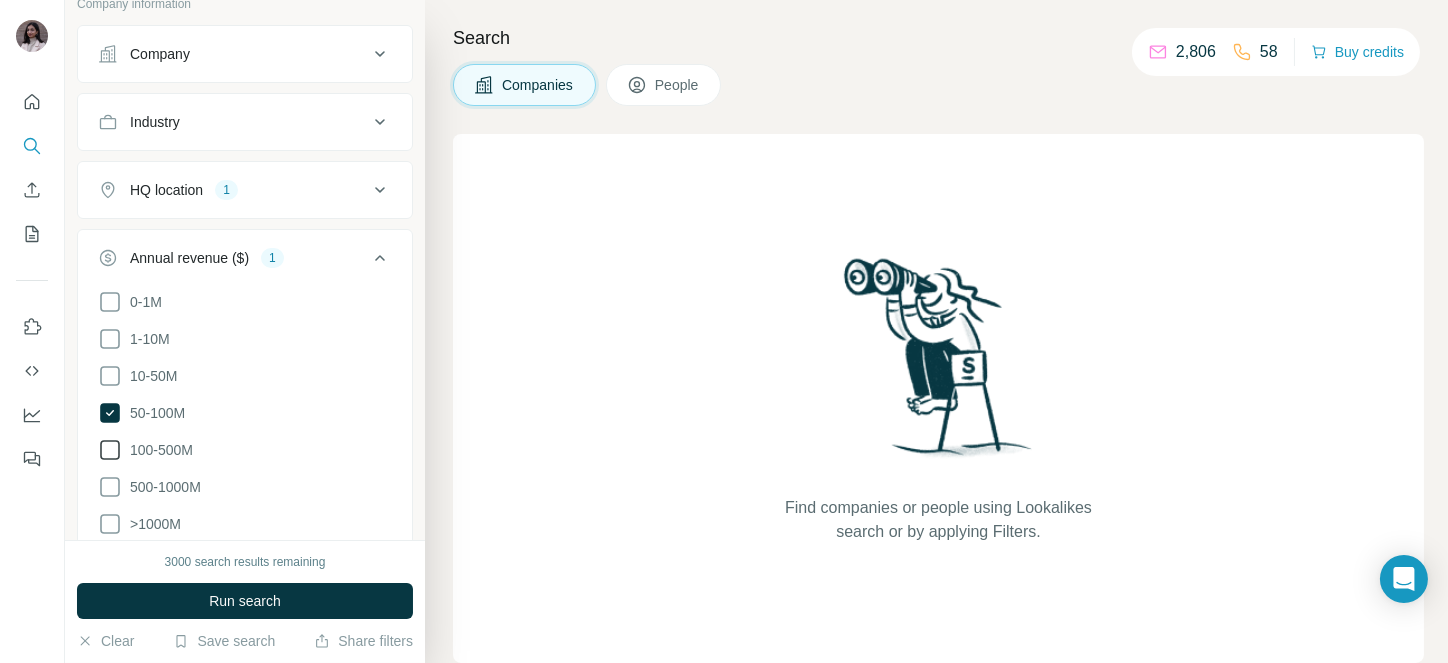 click 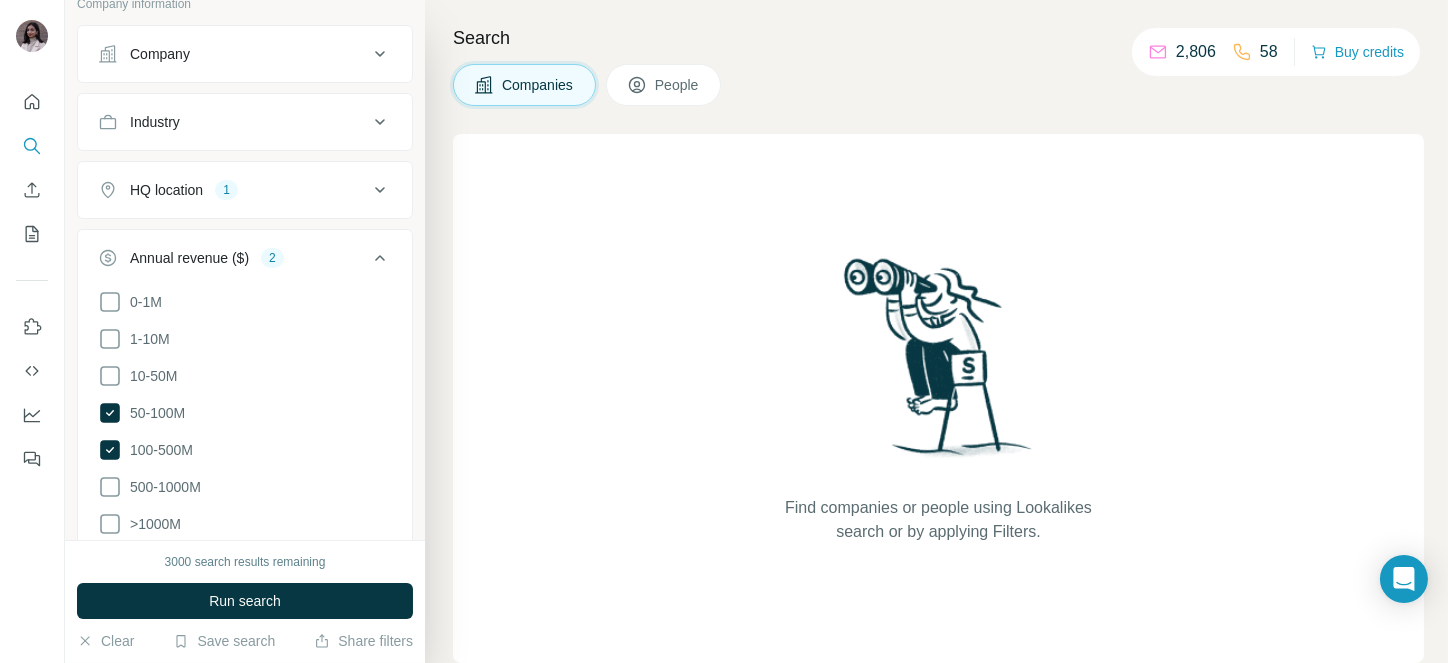 click 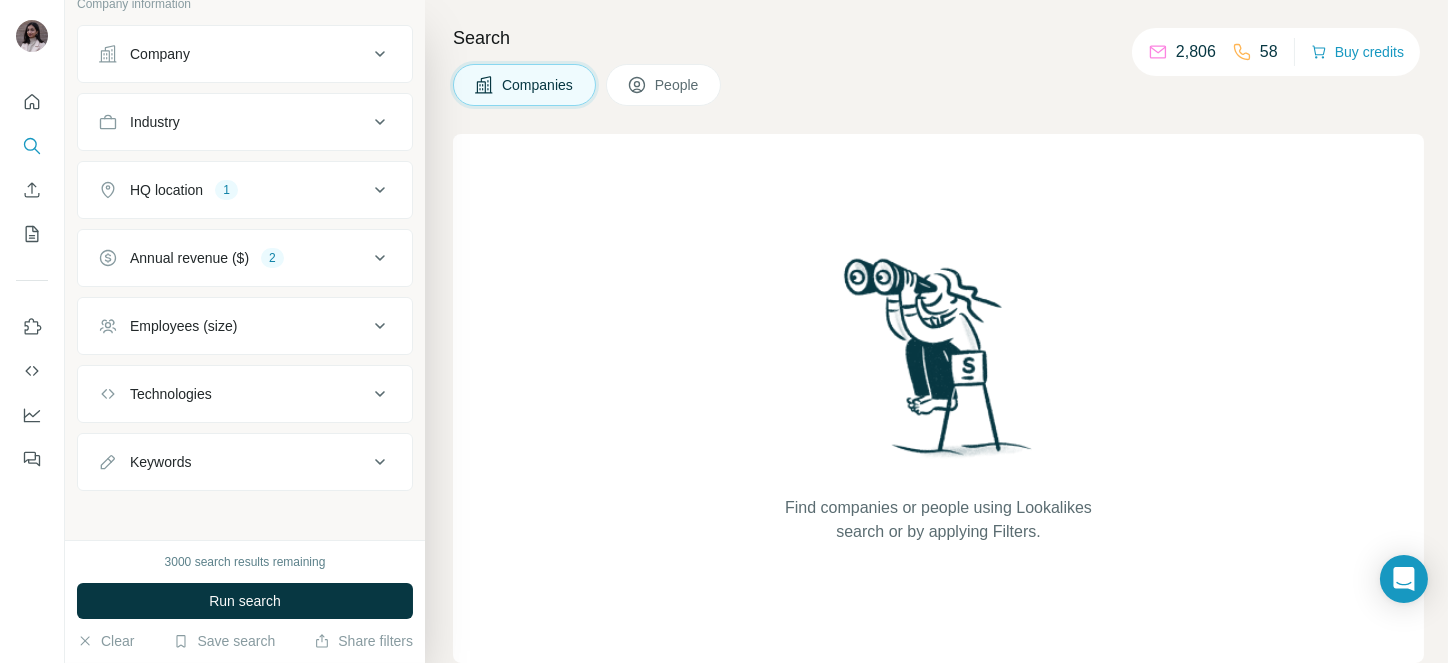 type 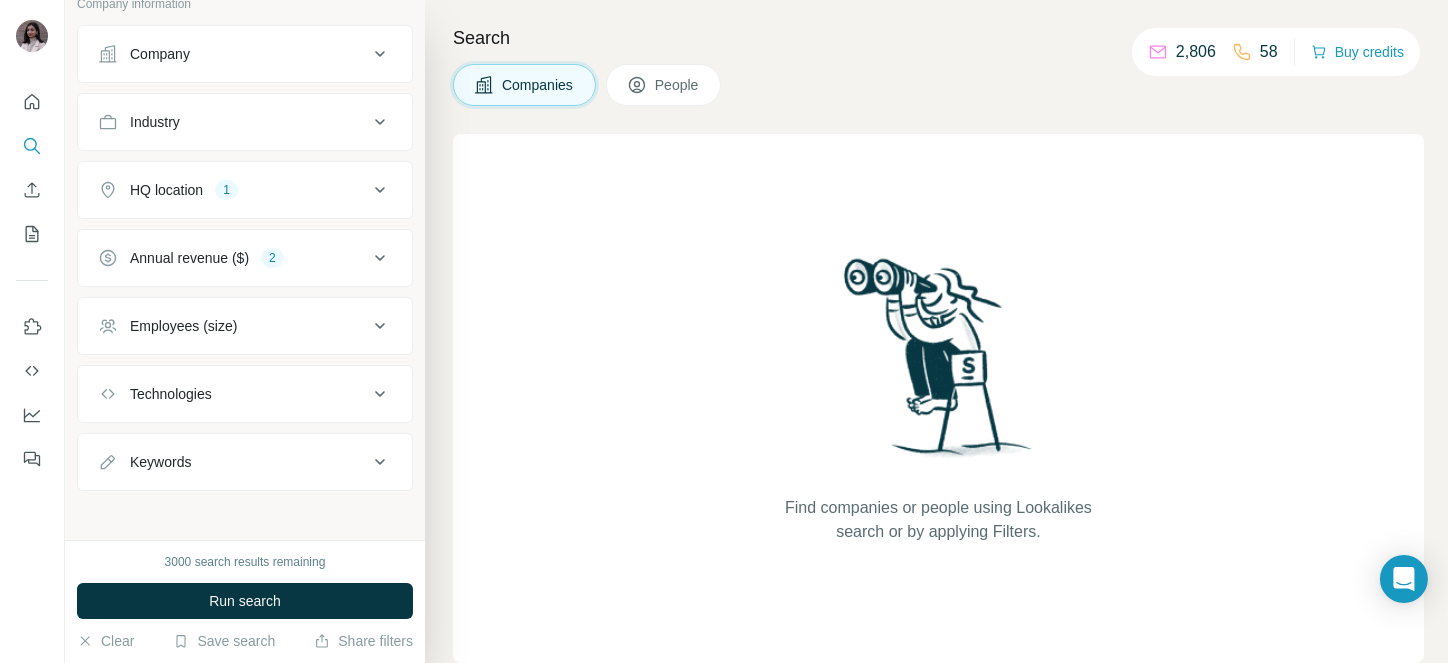 click on "Company" at bounding box center (160, 54) 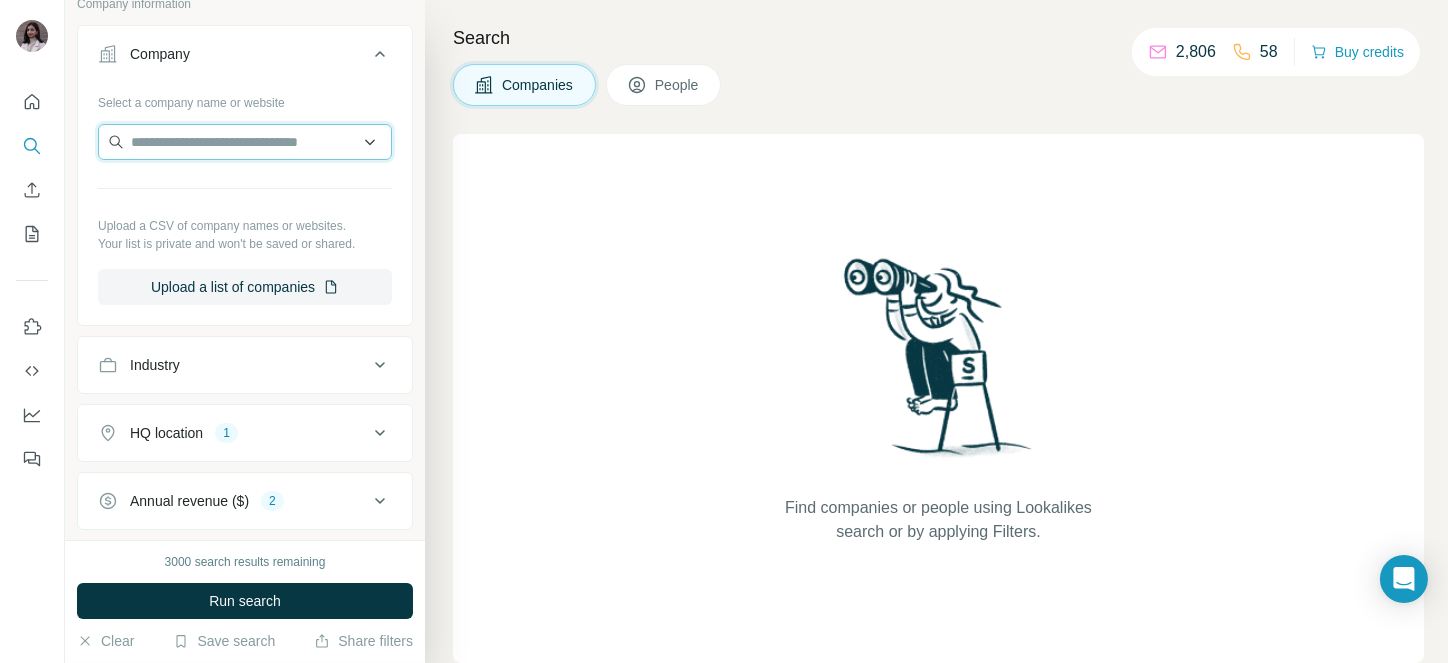 click at bounding box center (245, 142) 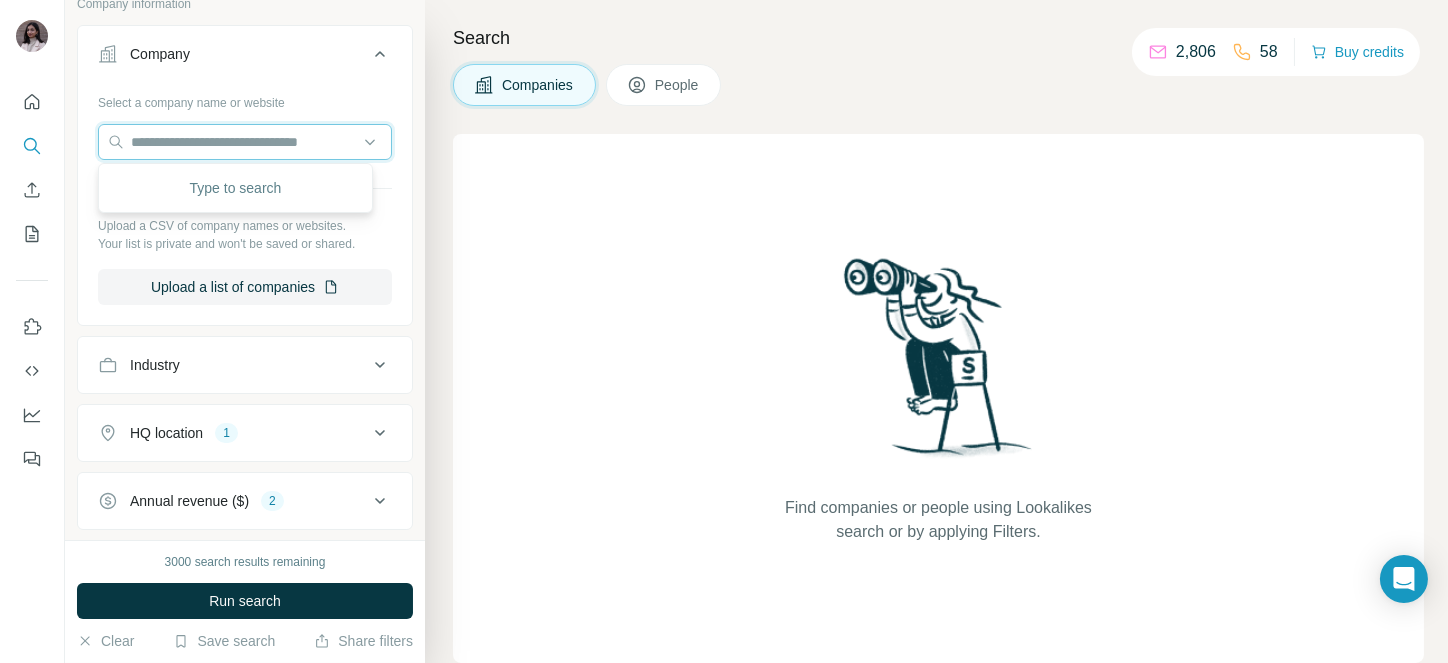 paste on "**********" 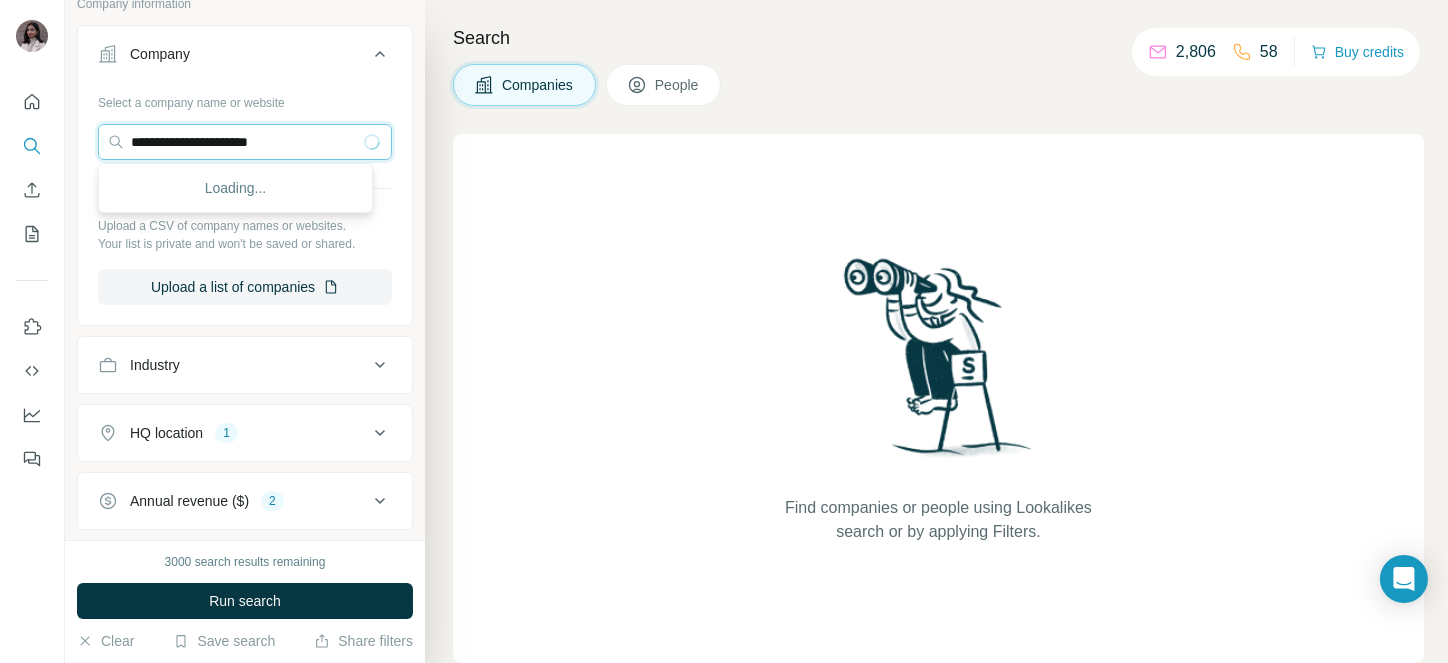 type on "**********" 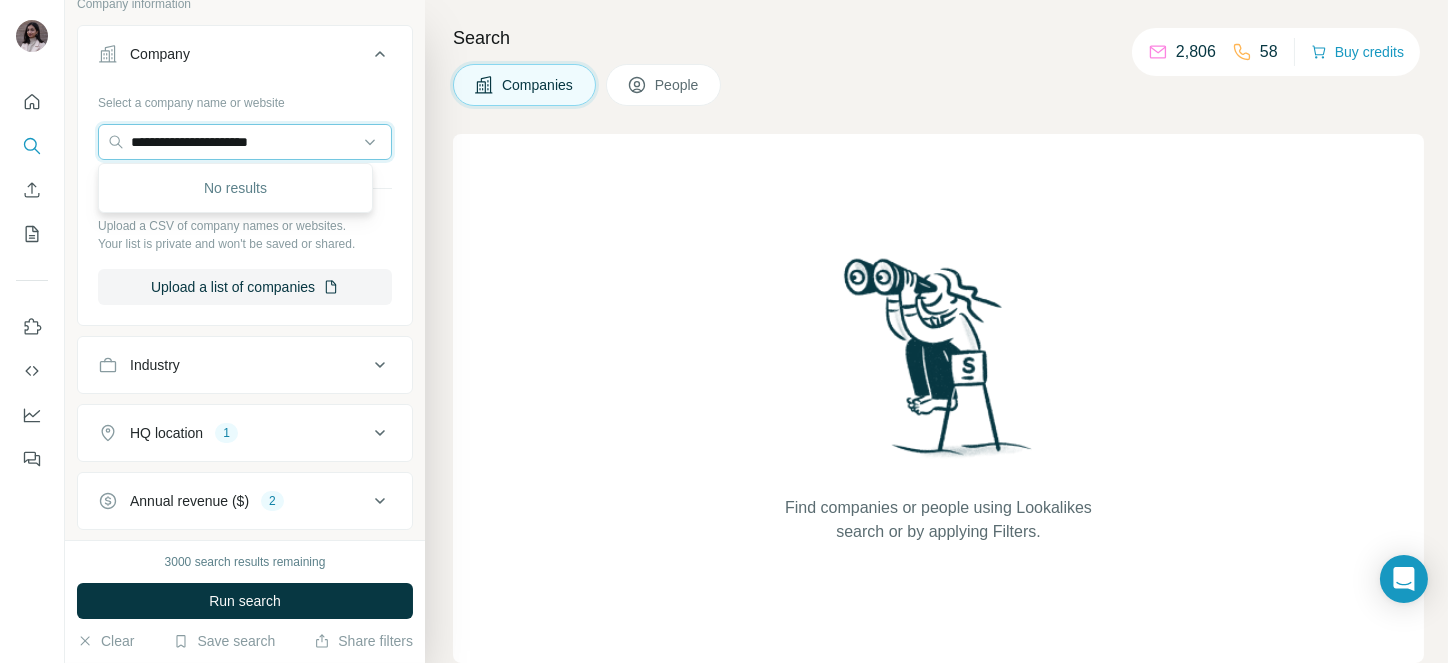 drag, startPoint x: 325, startPoint y: 138, endPoint x: 70, endPoint y: 132, distance: 255.07057 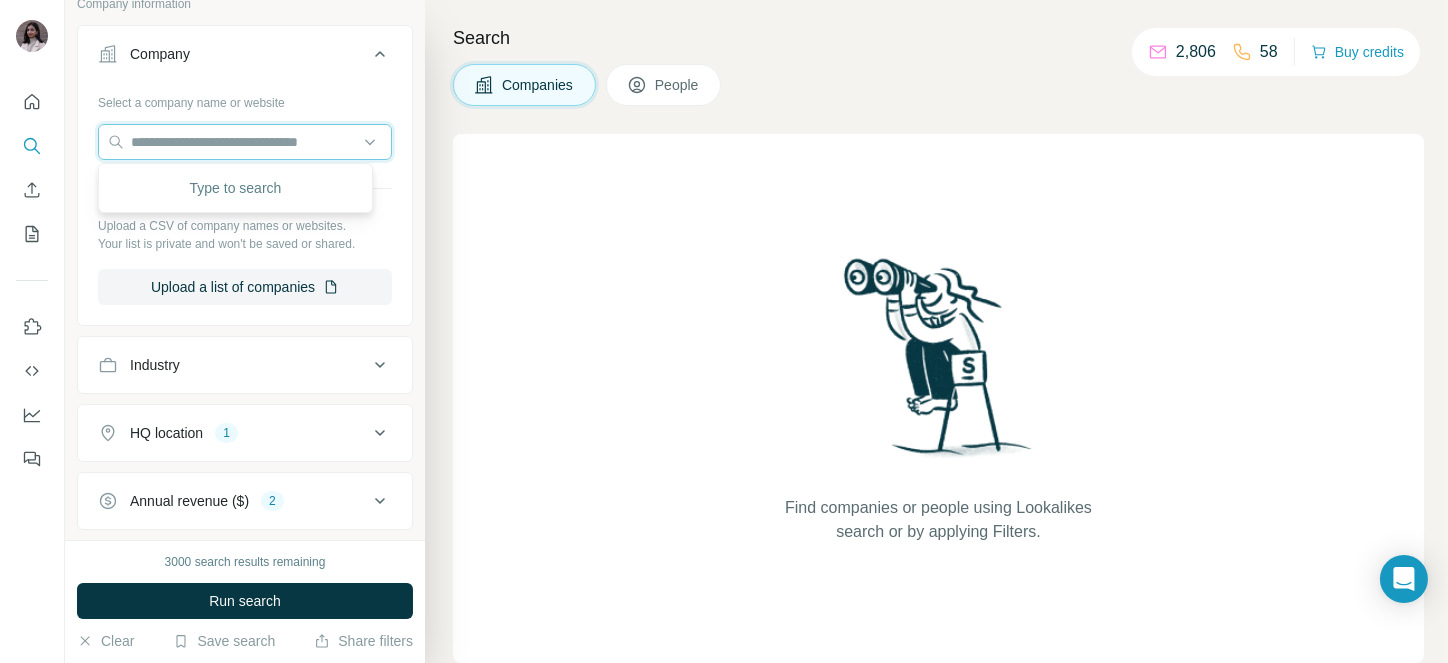 type 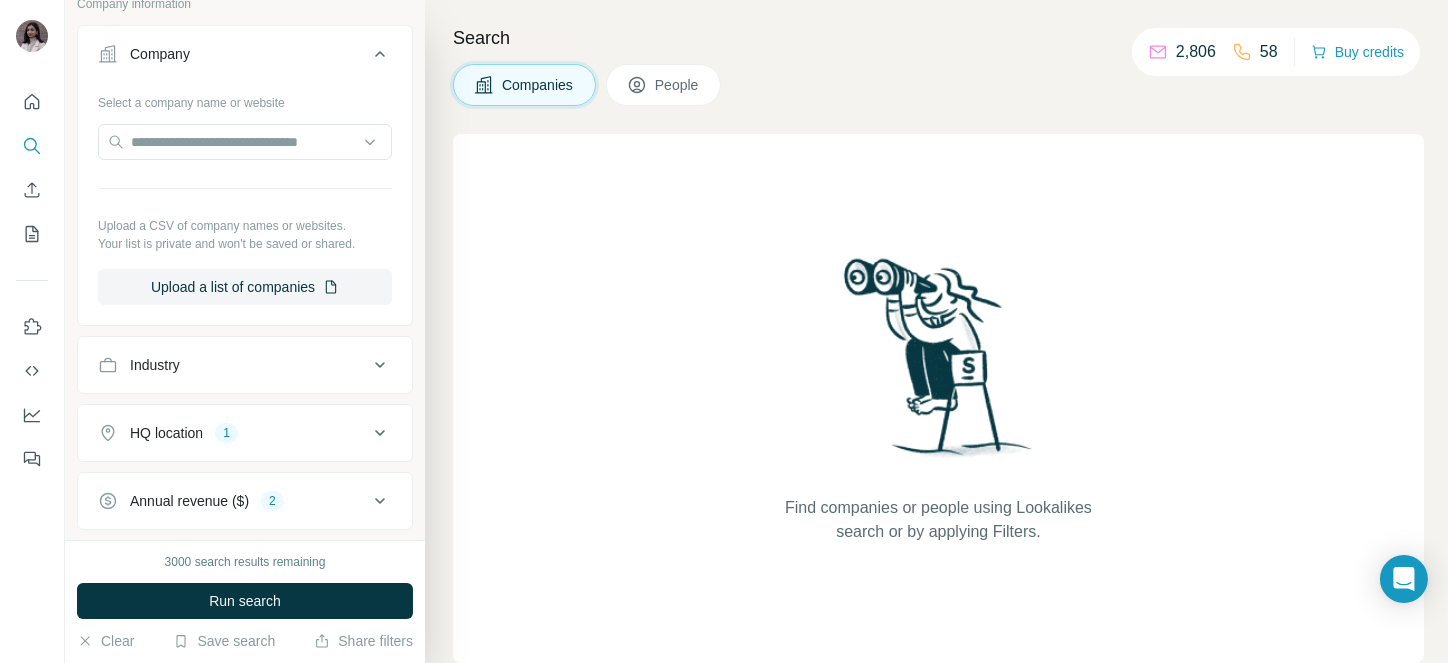 click on "Industry" at bounding box center [155, 365] 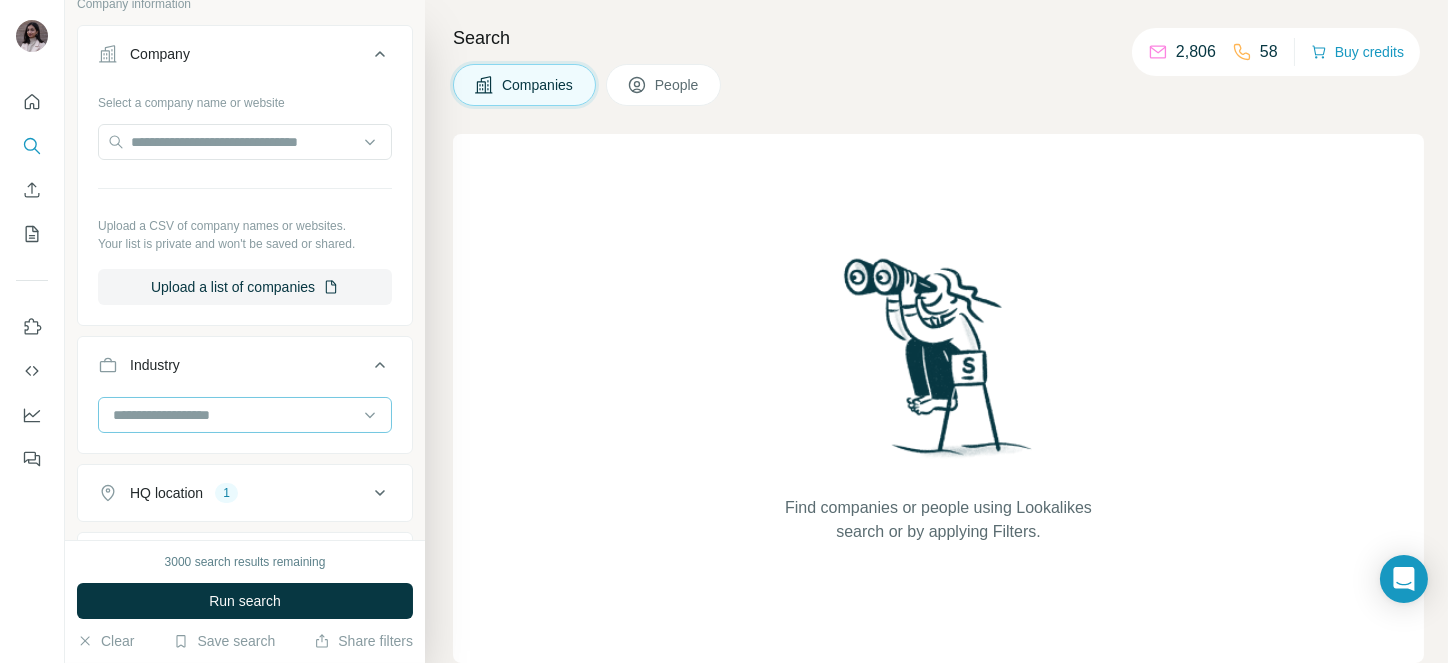 click at bounding box center [234, 415] 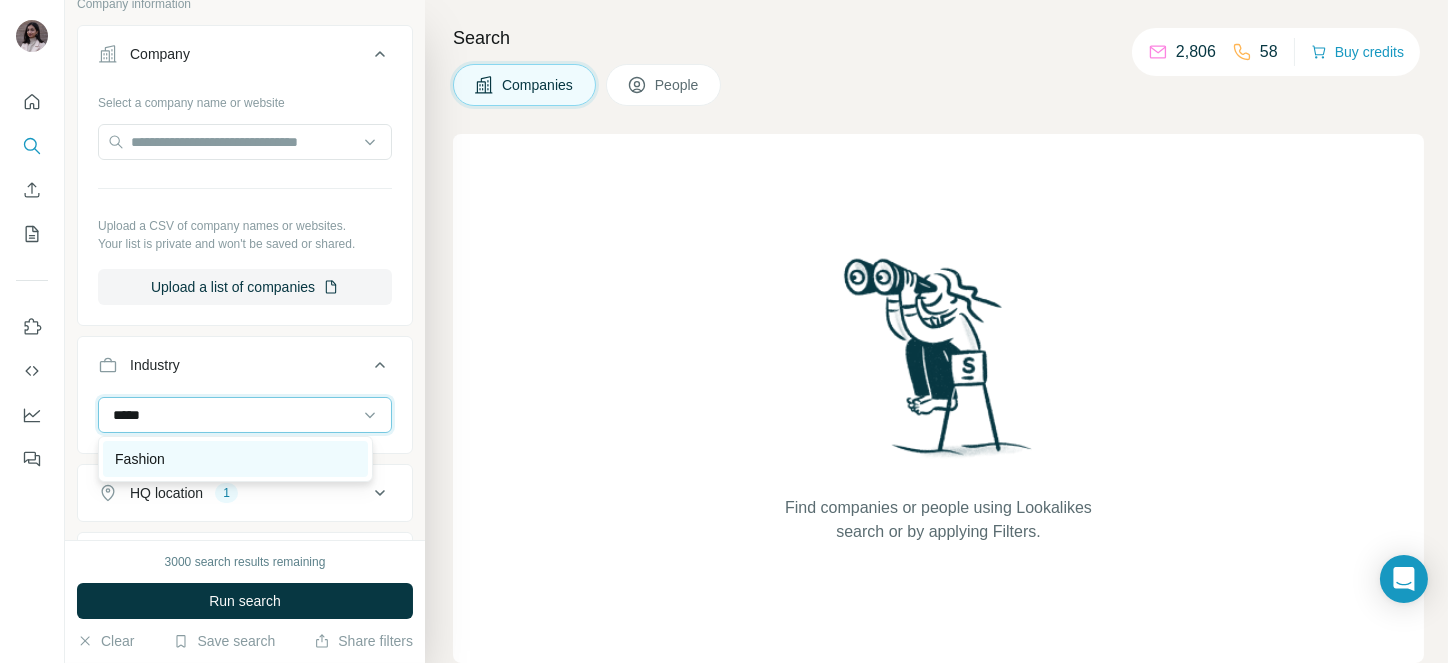 type on "*****" 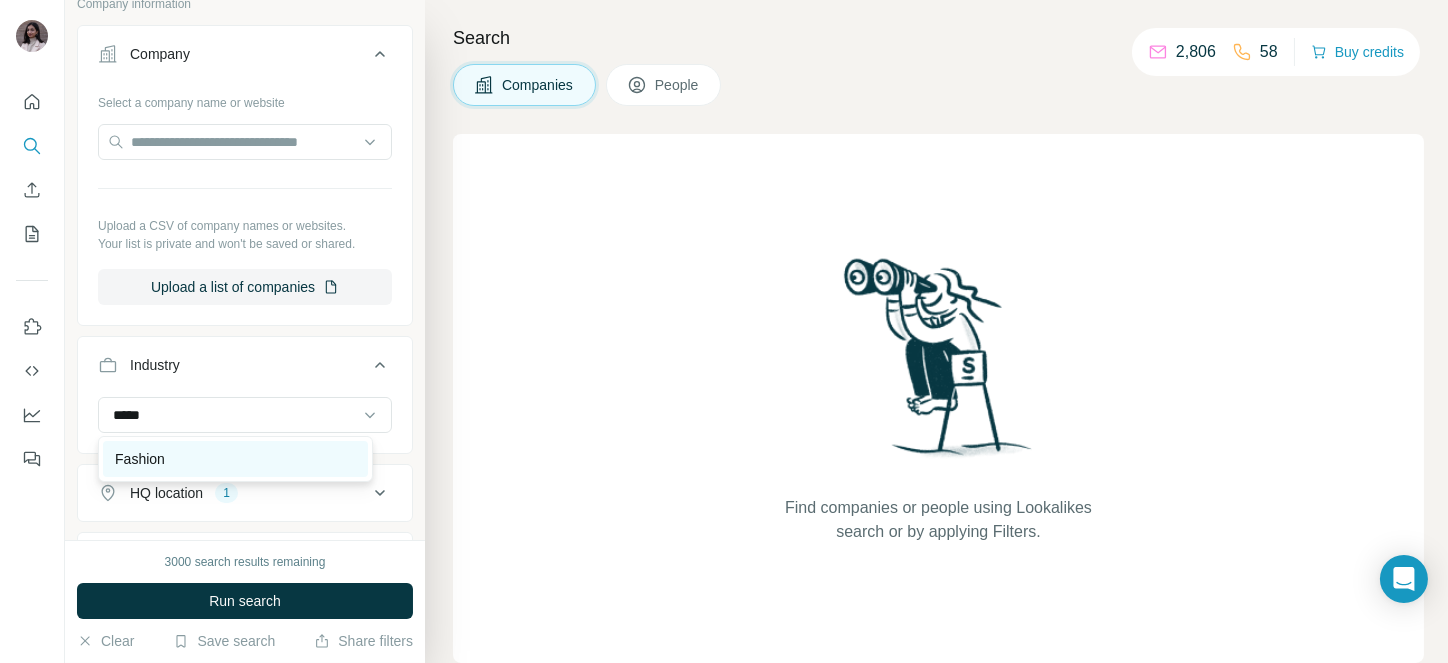 click on "Fashion" at bounding box center [140, 459] 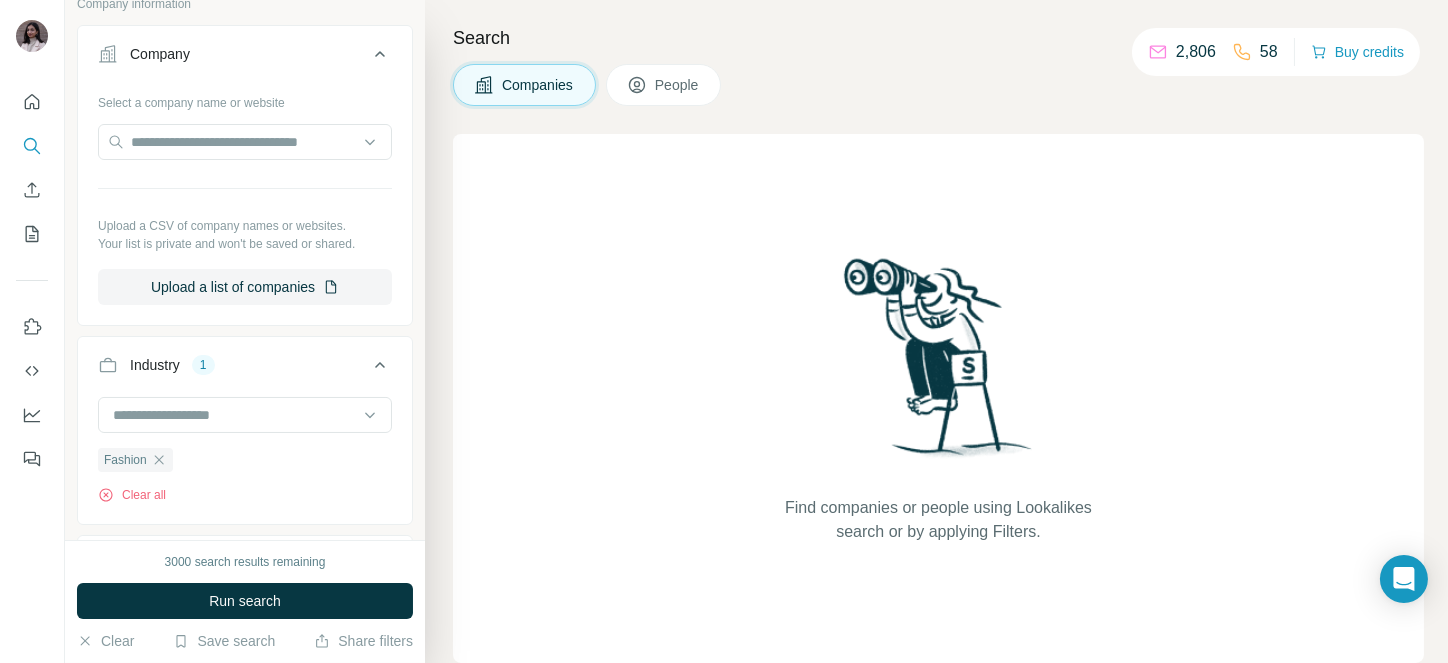 click on "People" at bounding box center [664, 85] 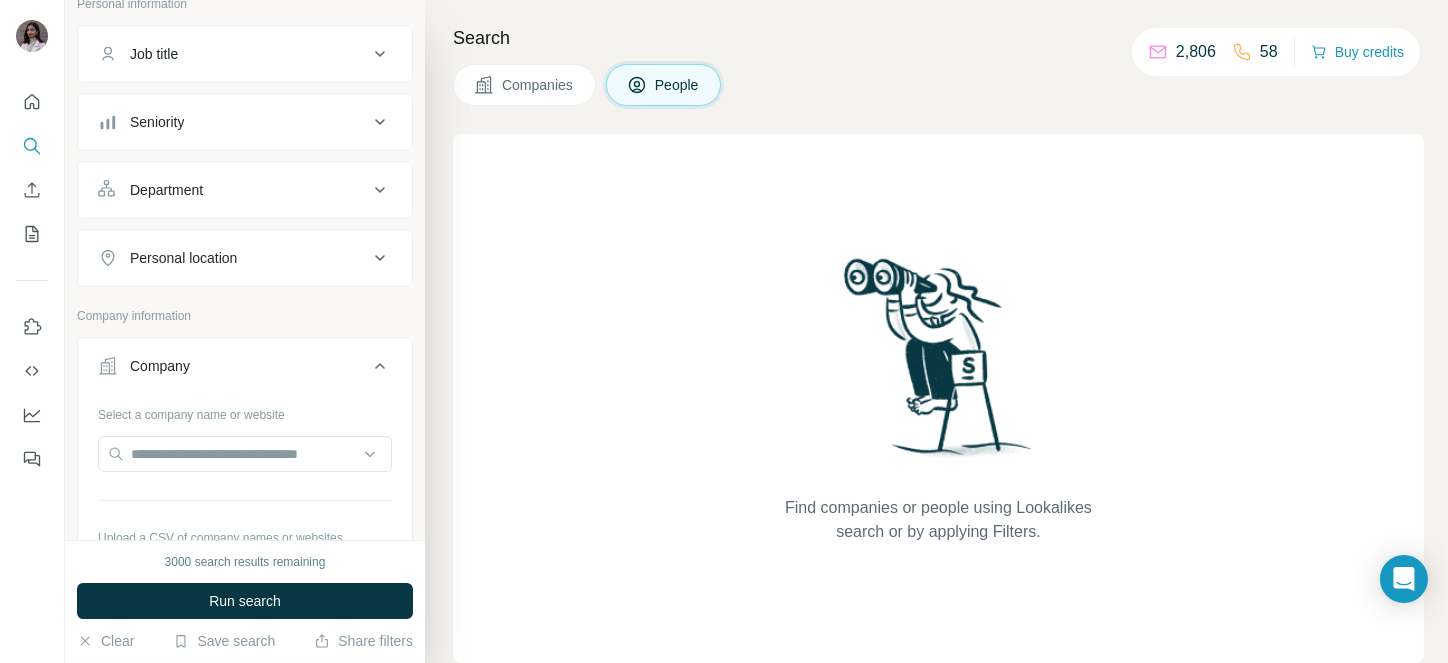 scroll, scrollTop: 447, scrollLeft: 0, axis: vertical 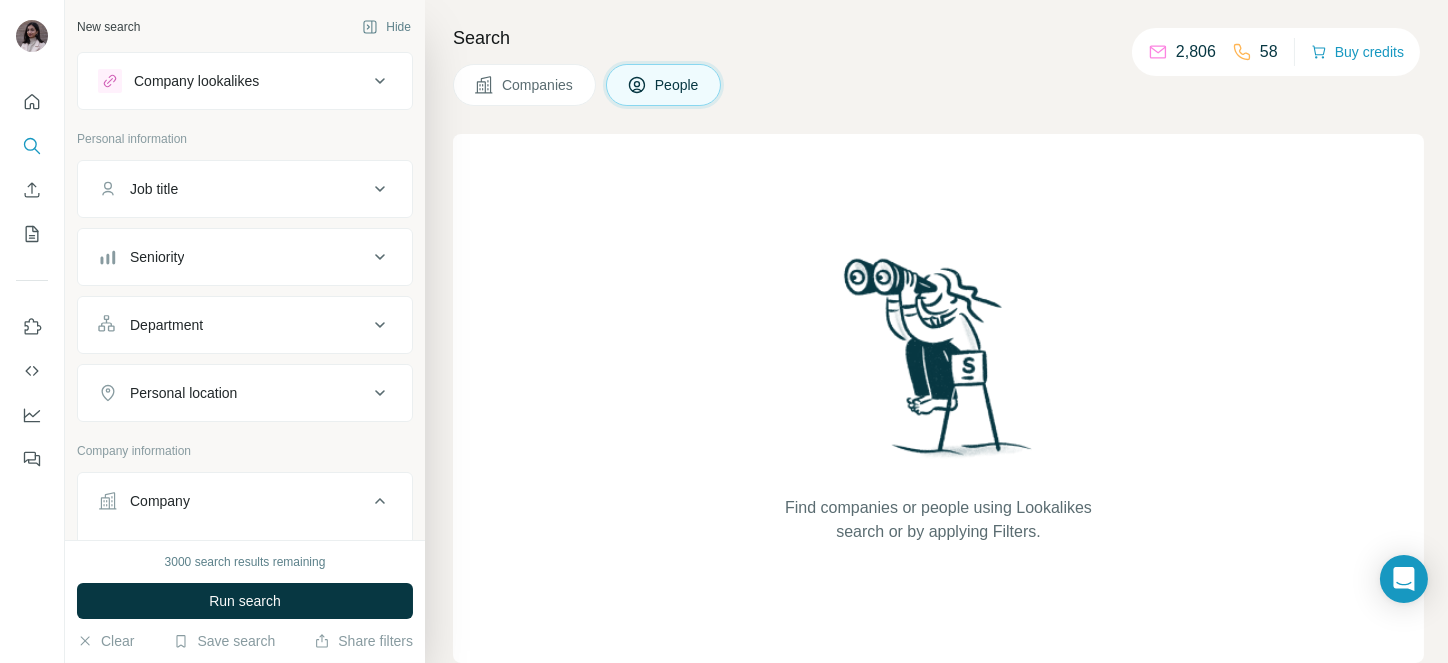 click on "Job title" at bounding box center [154, 189] 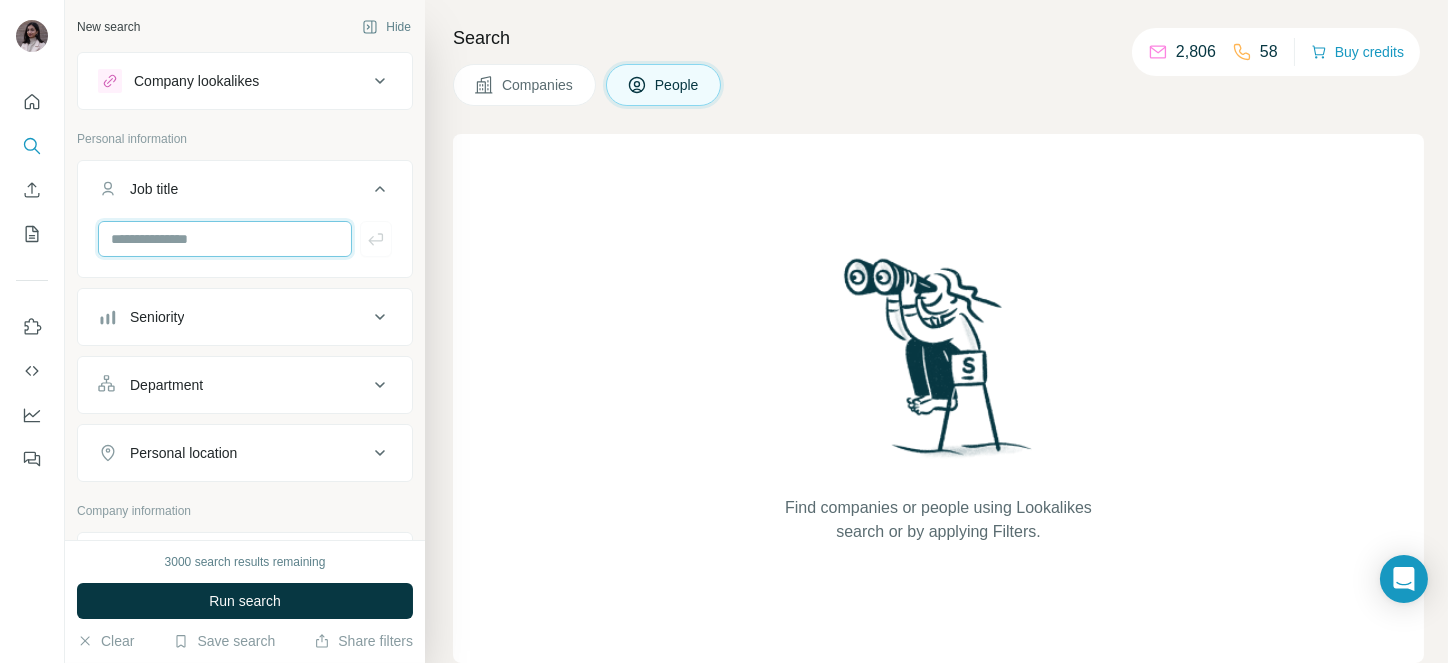 click at bounding box center (225, 239) 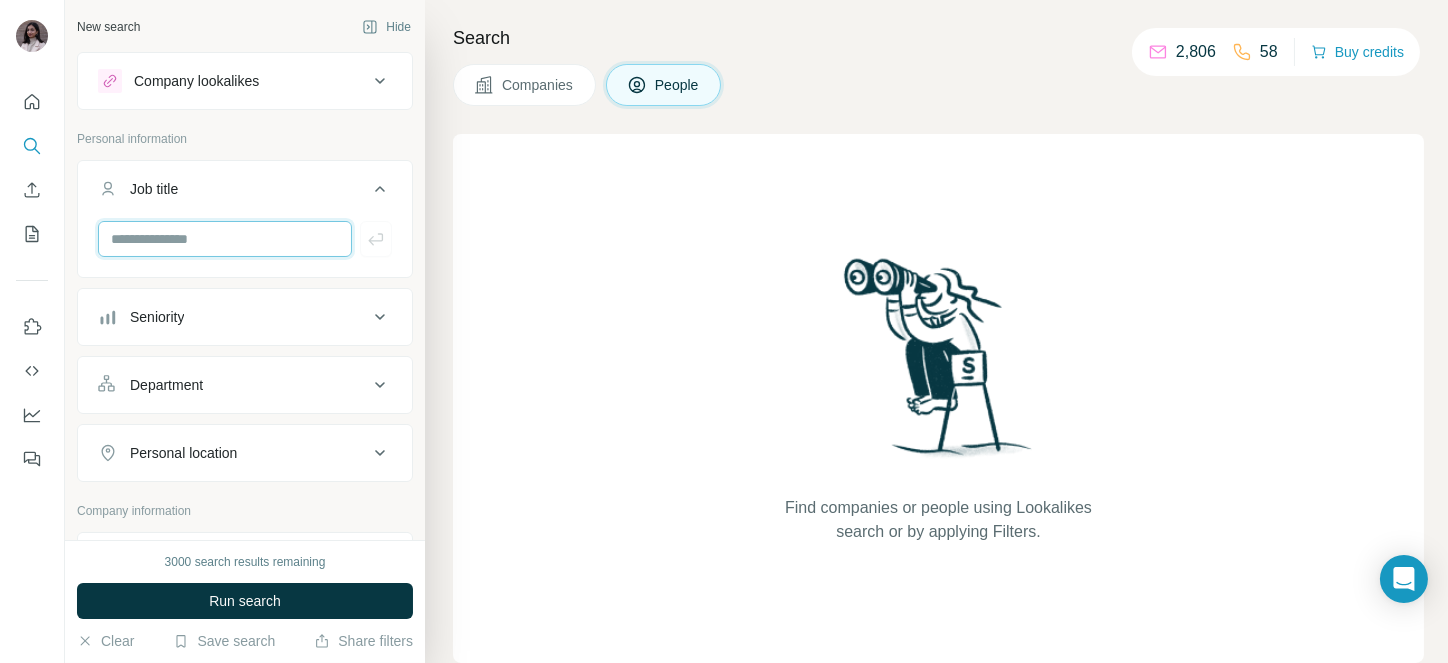 paste on "**********" 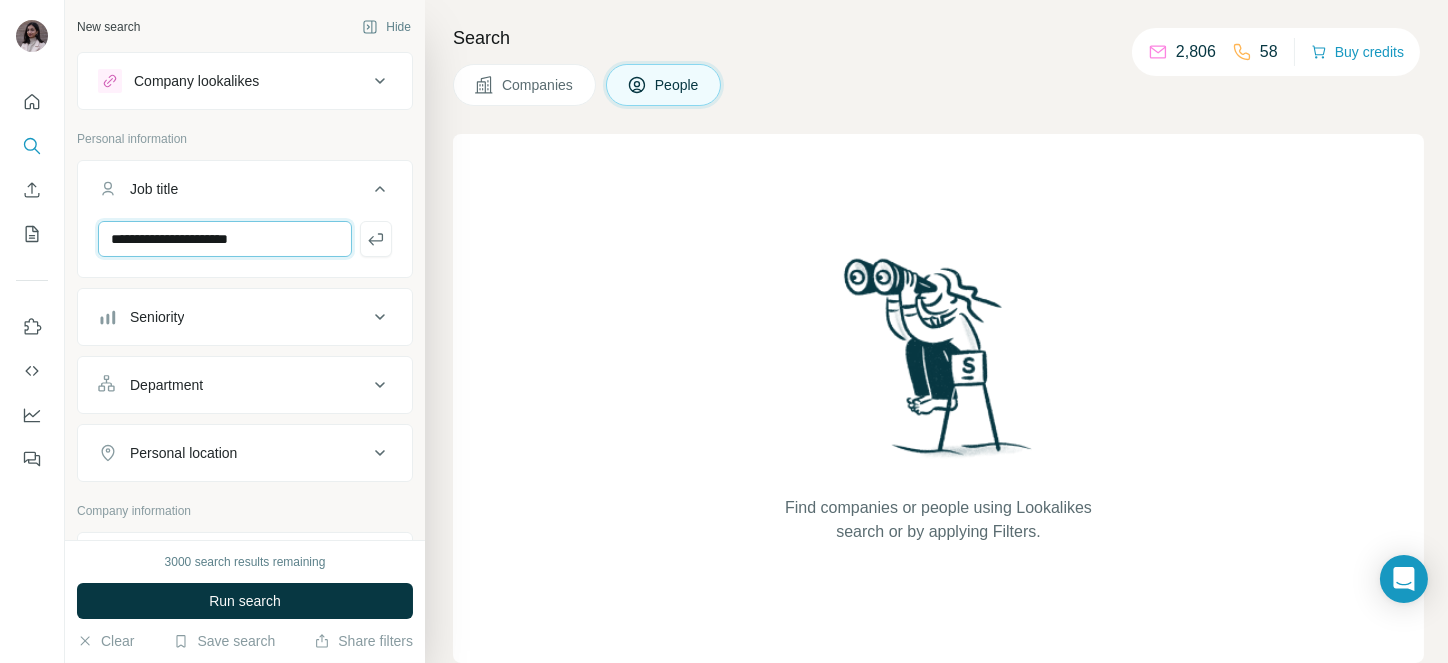 type on "**********" 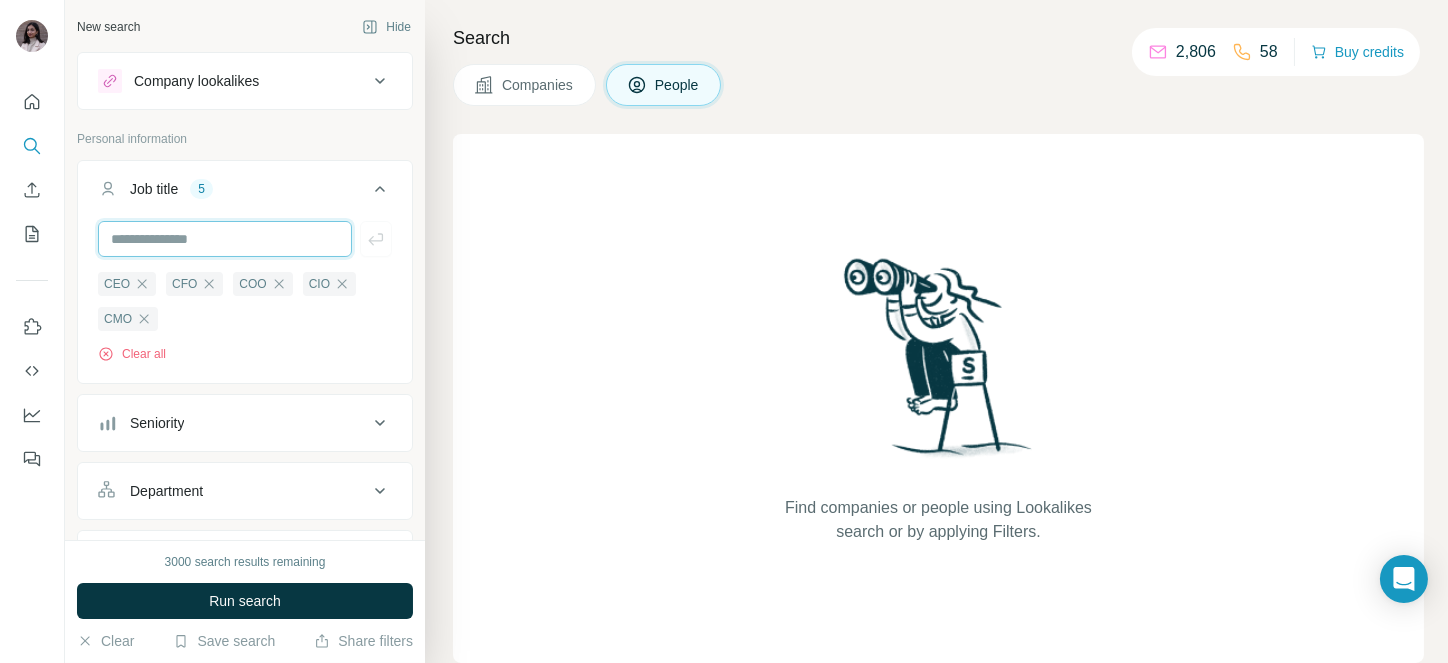 paste on "**********" 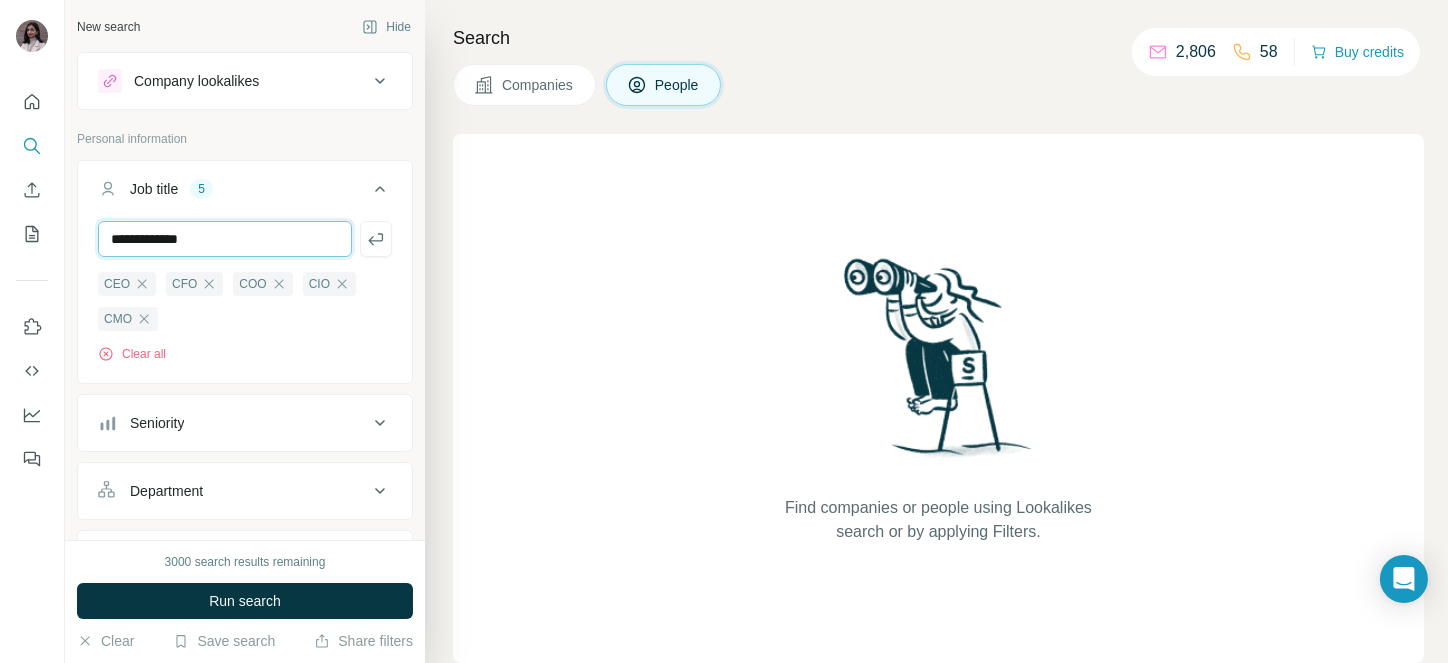 type on "**********" 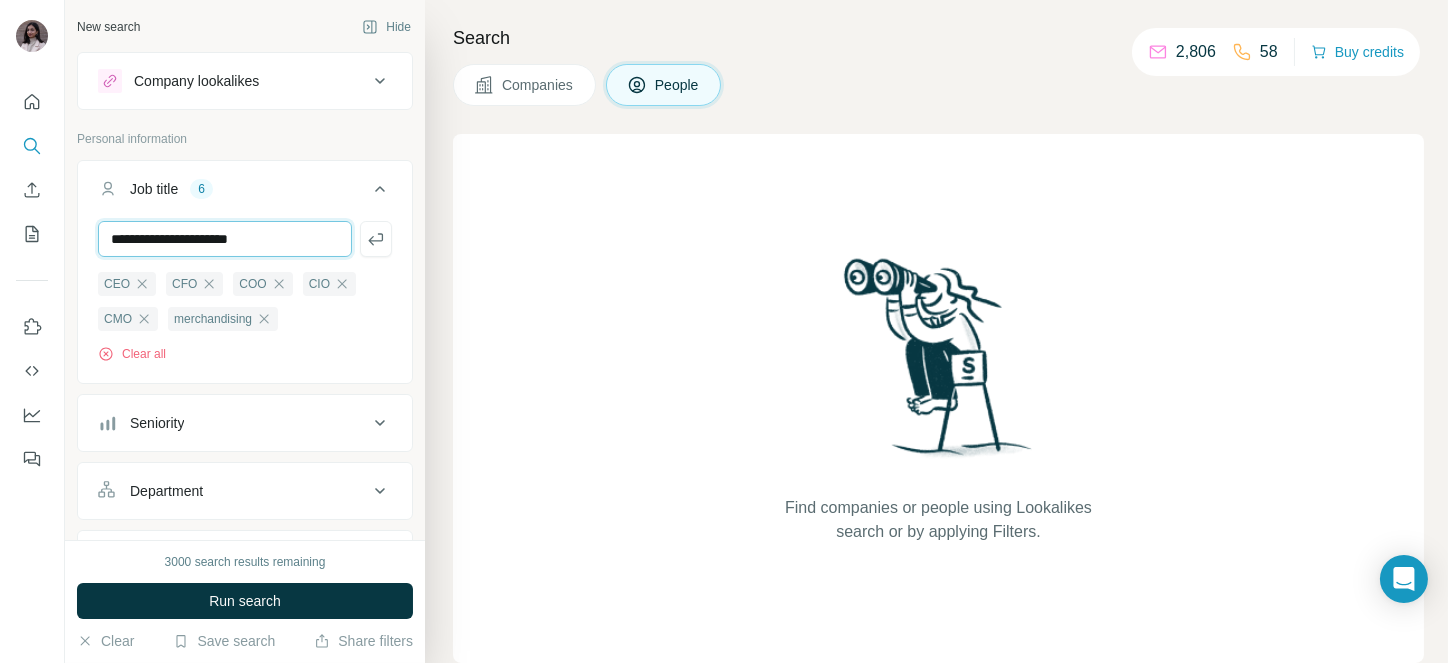 type on "**********" 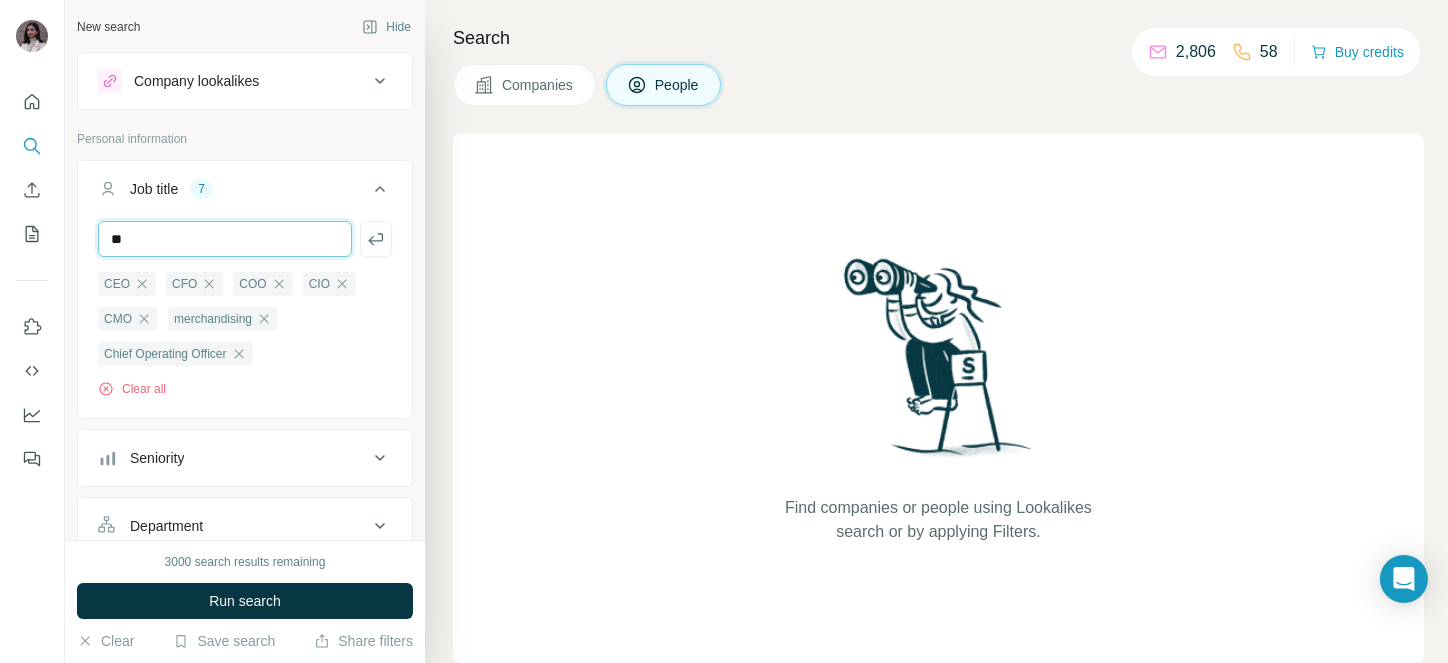 type on "*" 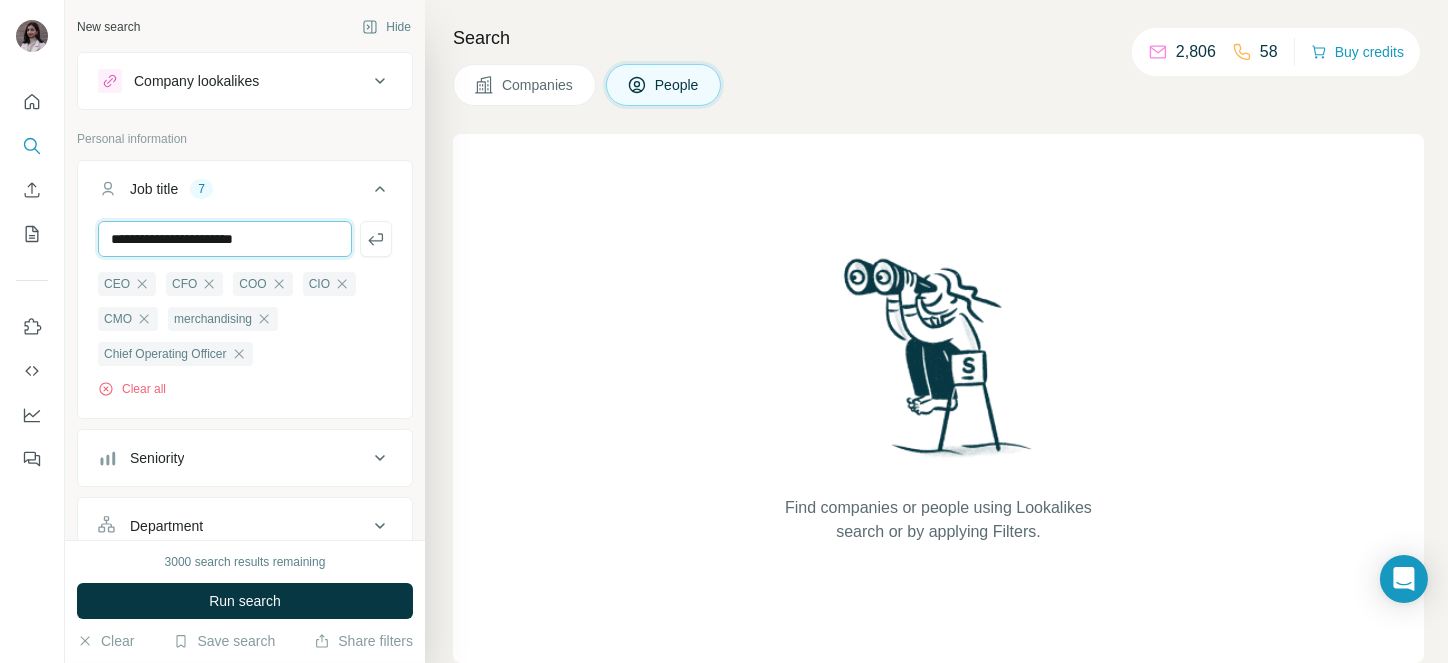 type on "**********" 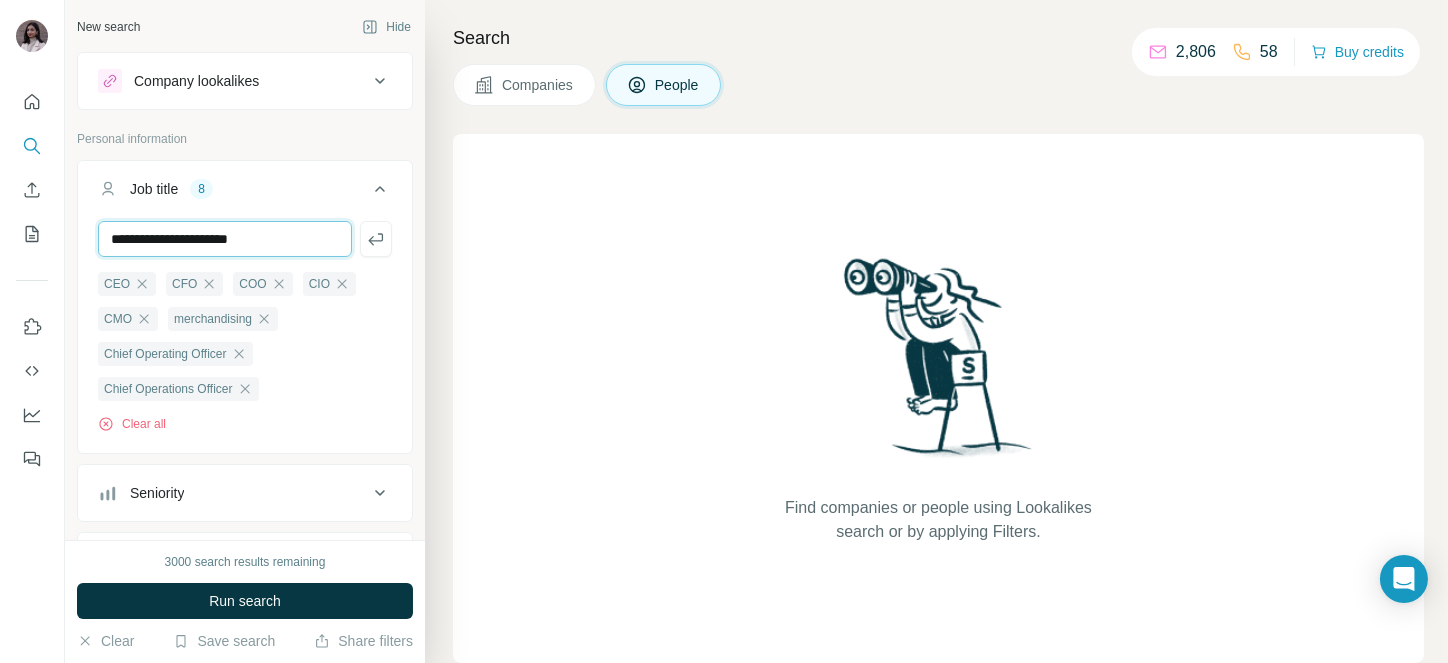 type on "**********" 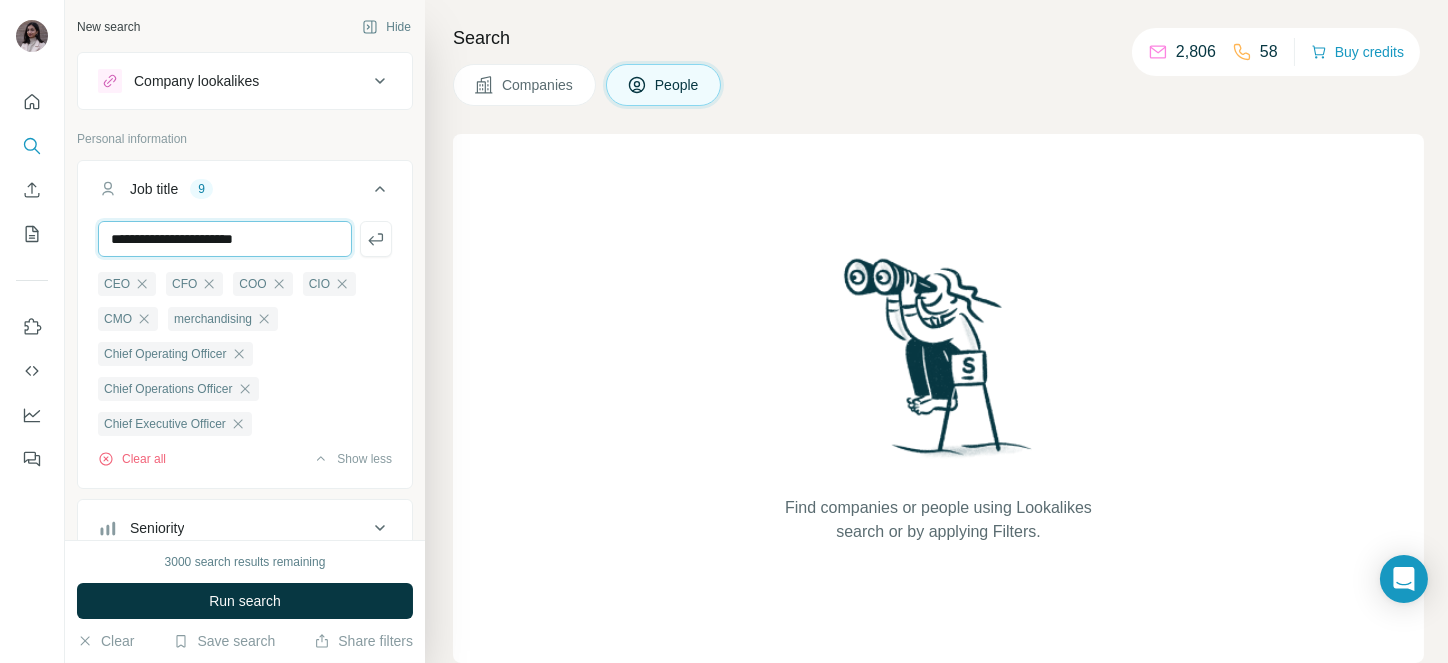 type on "**********" 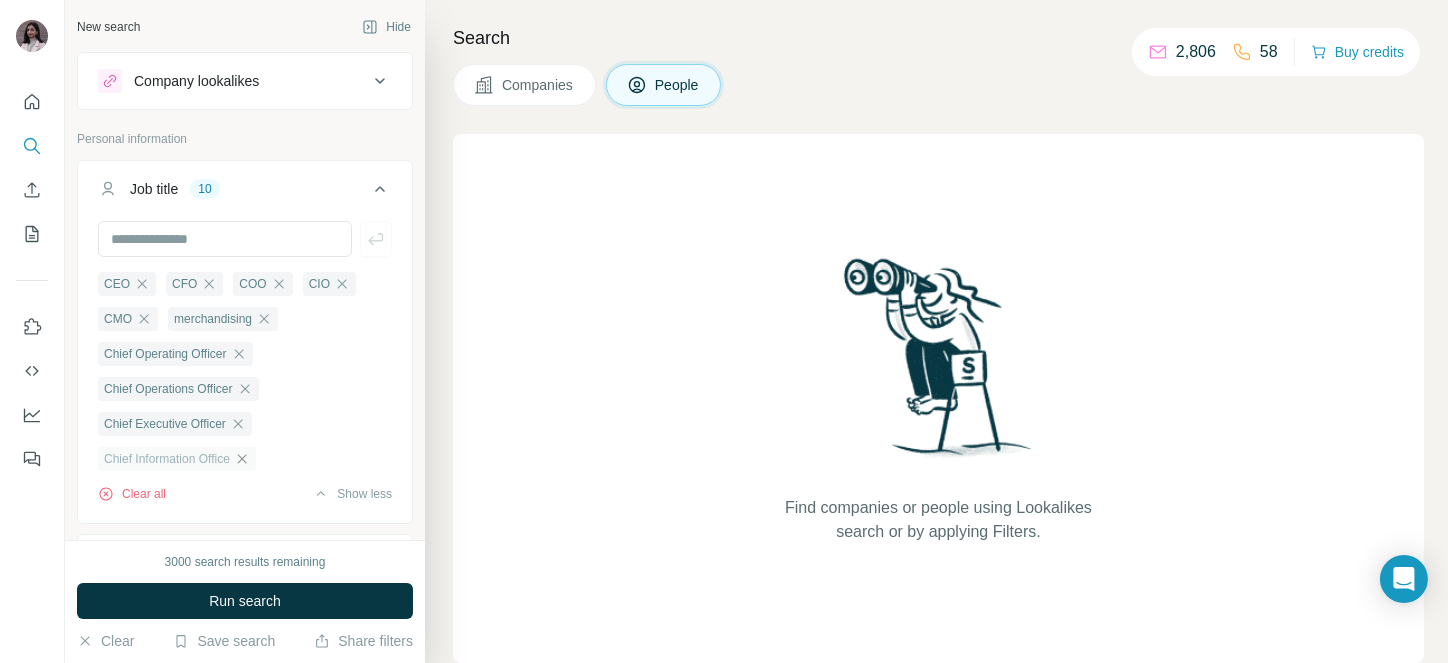 click 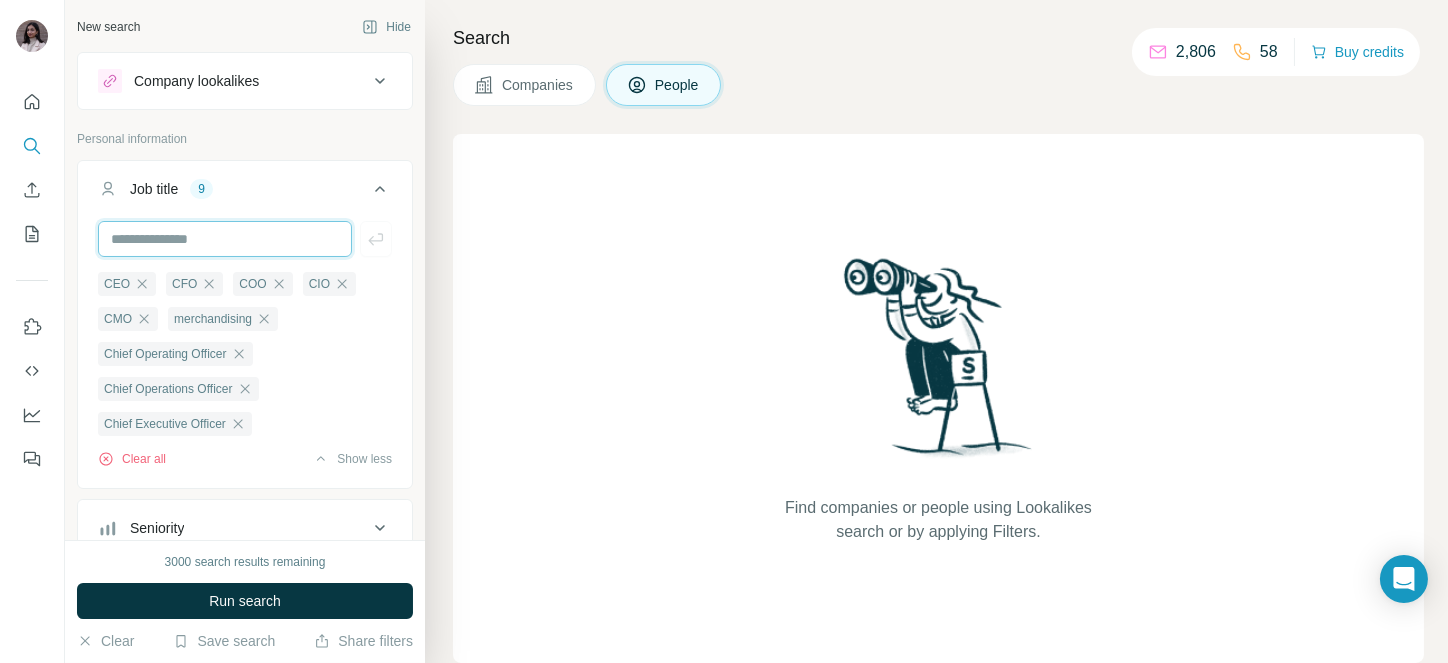 click at bounding box center (225, 239) 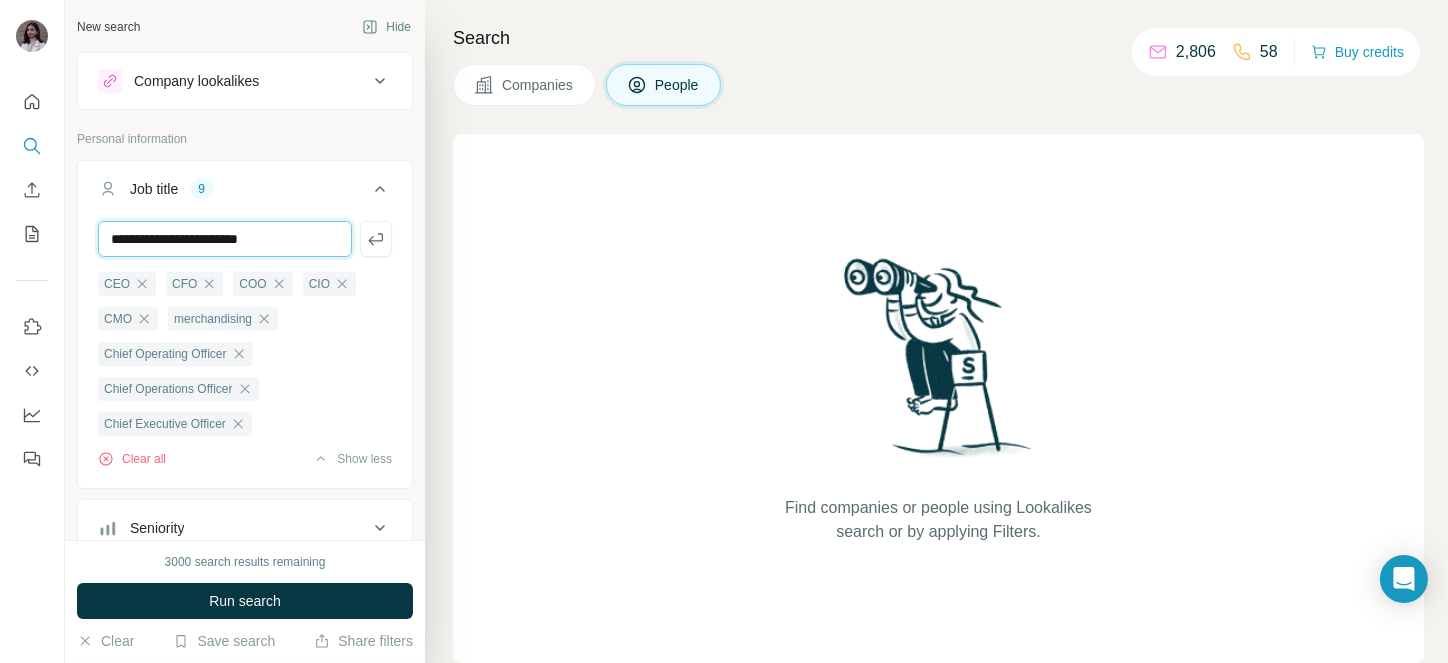 type on "**********" 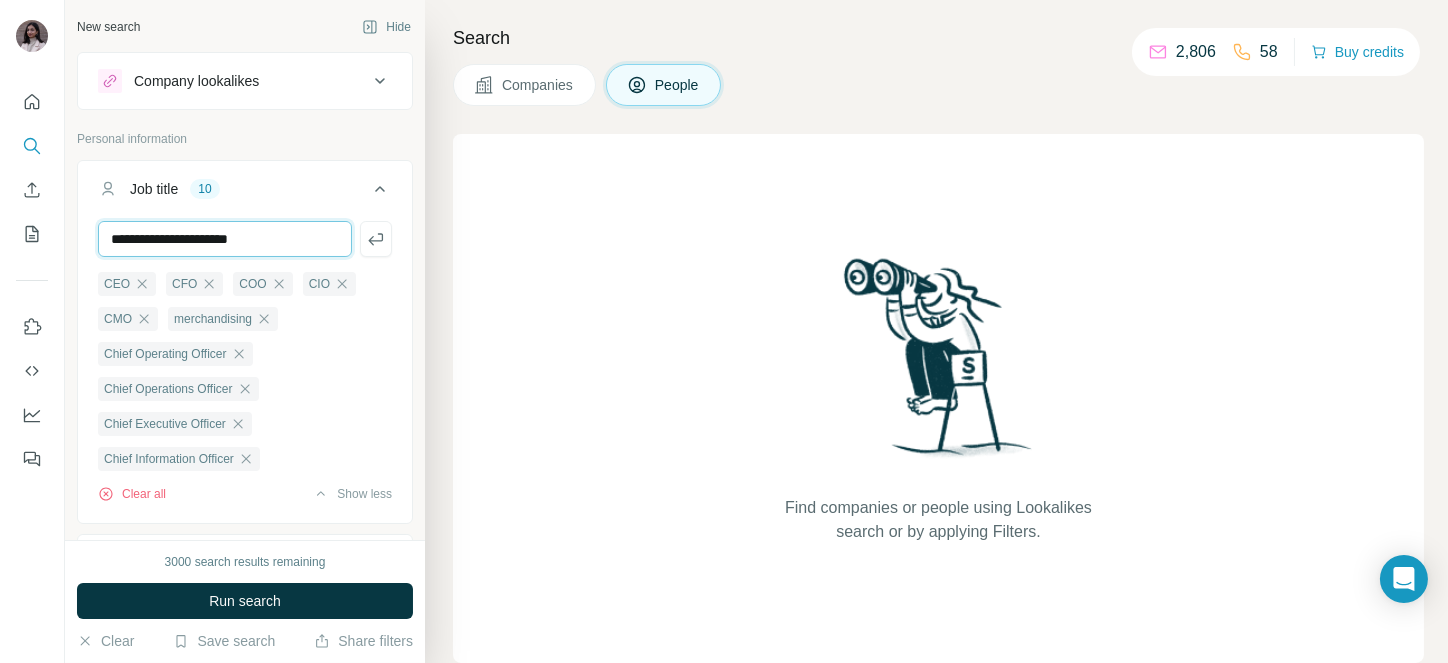 type on "**********" 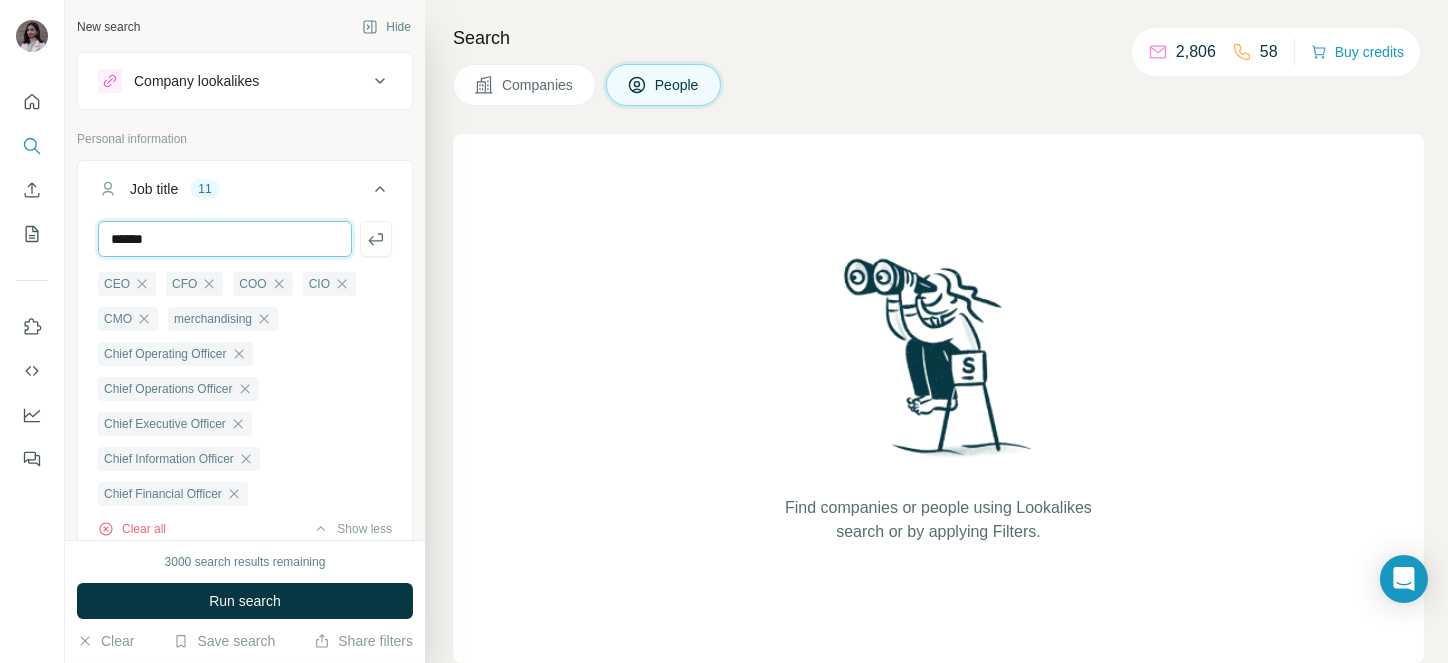 paste on "**********" 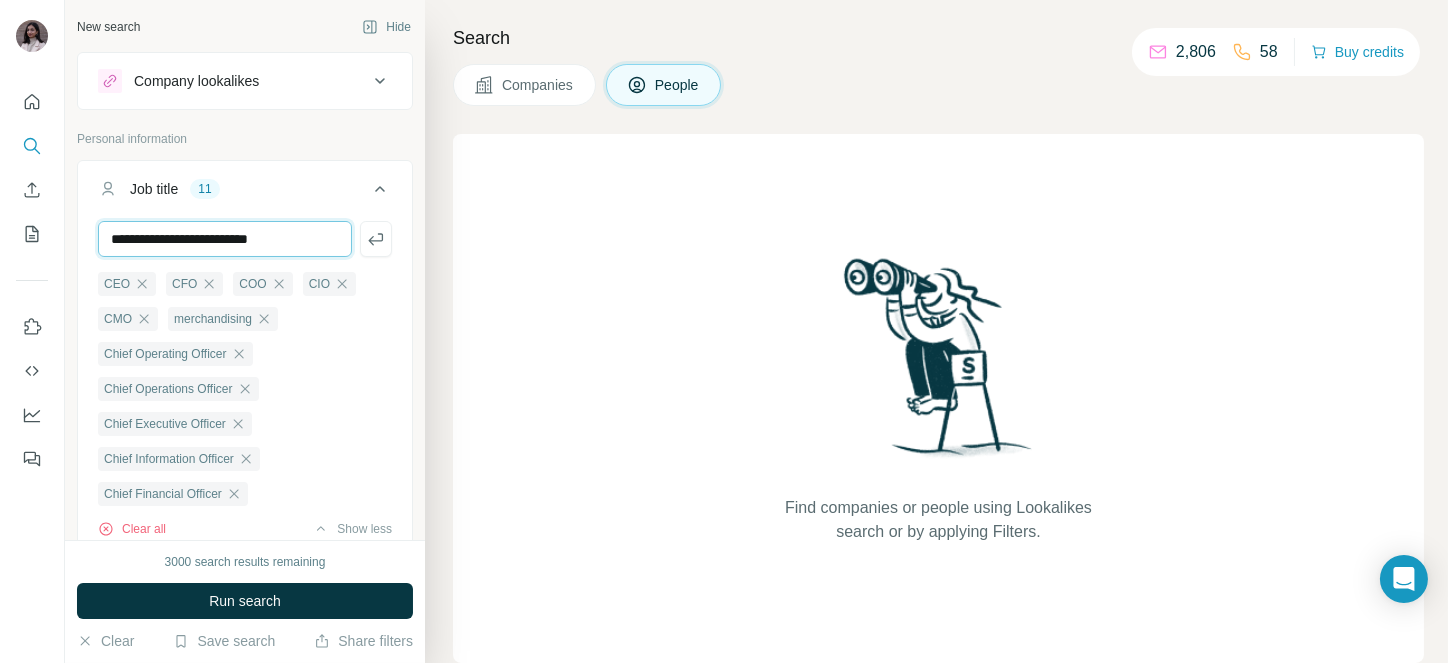 type on "**********" 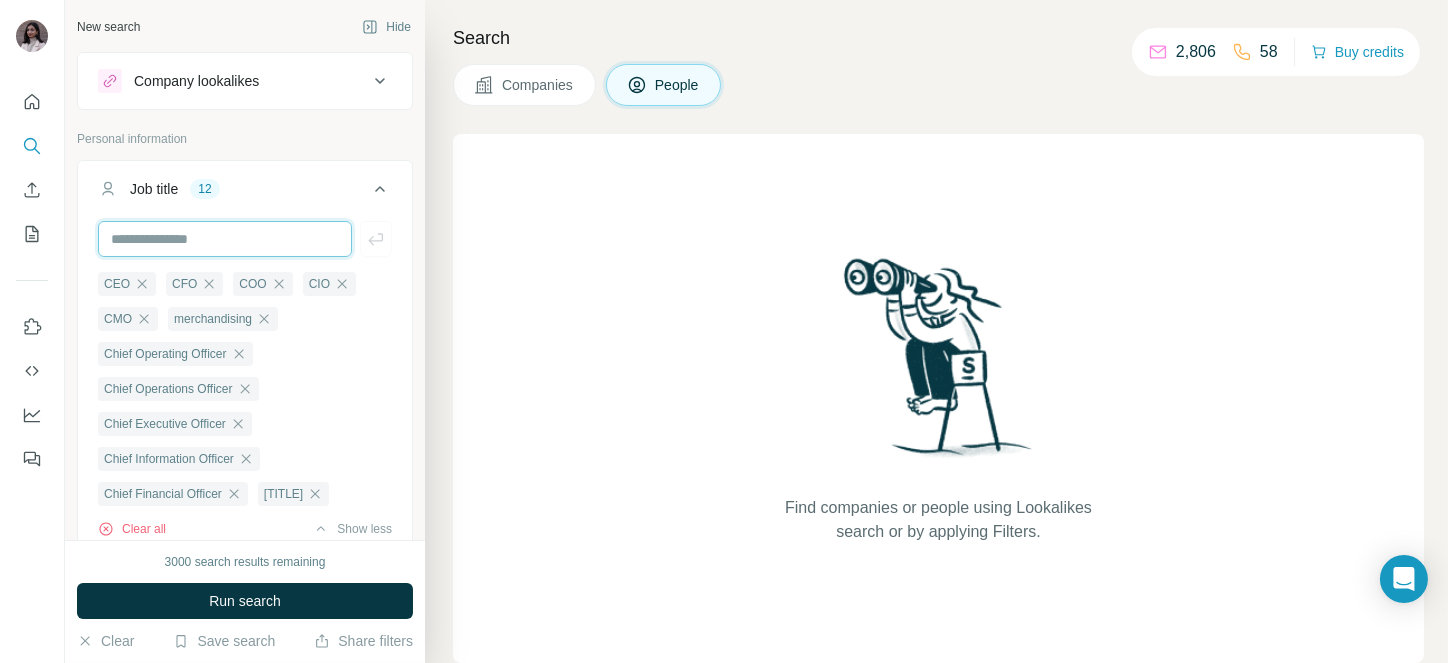 paste on "*********" 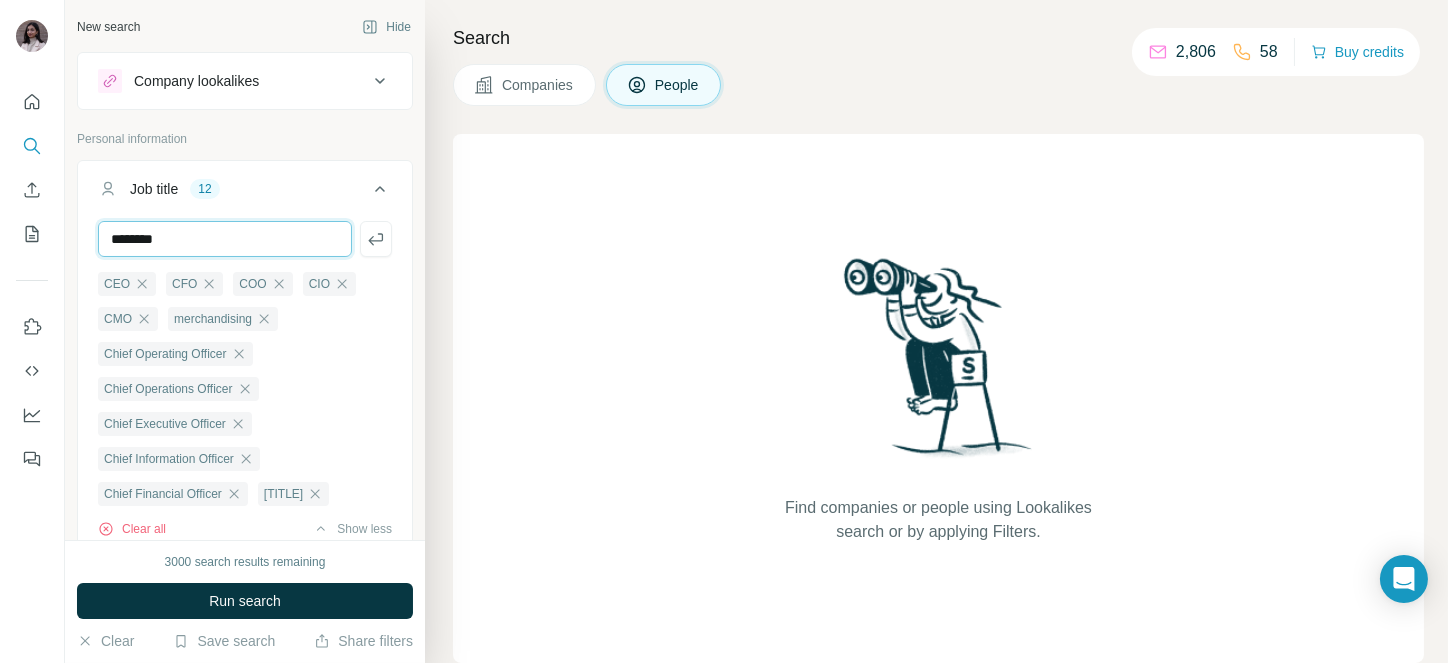 type on "********" 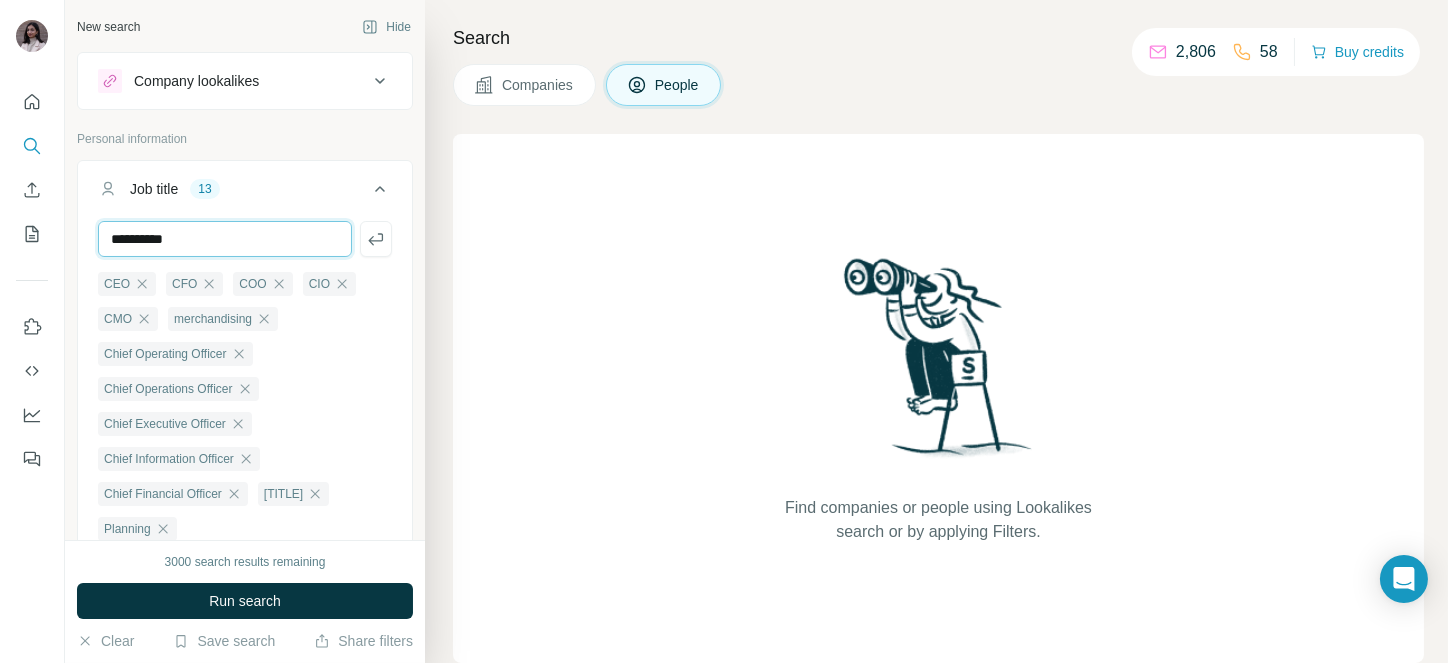 type on "**********" 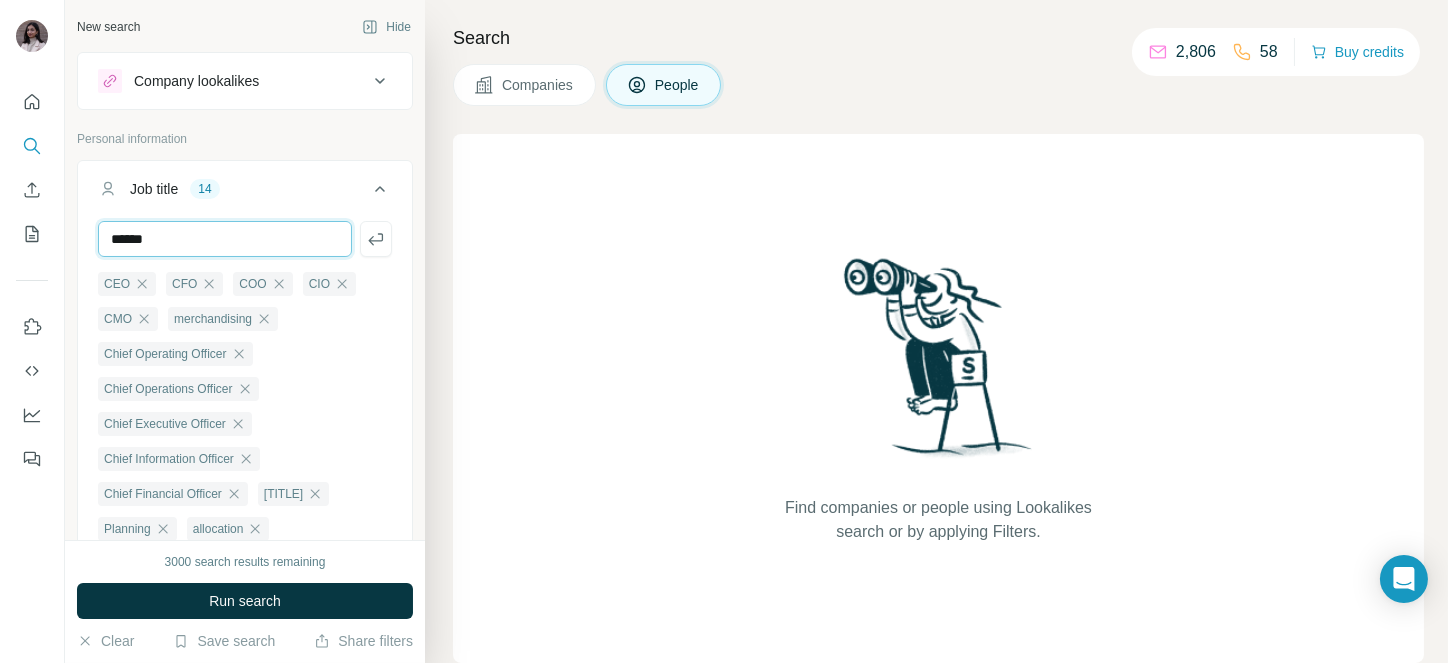 type on "******" 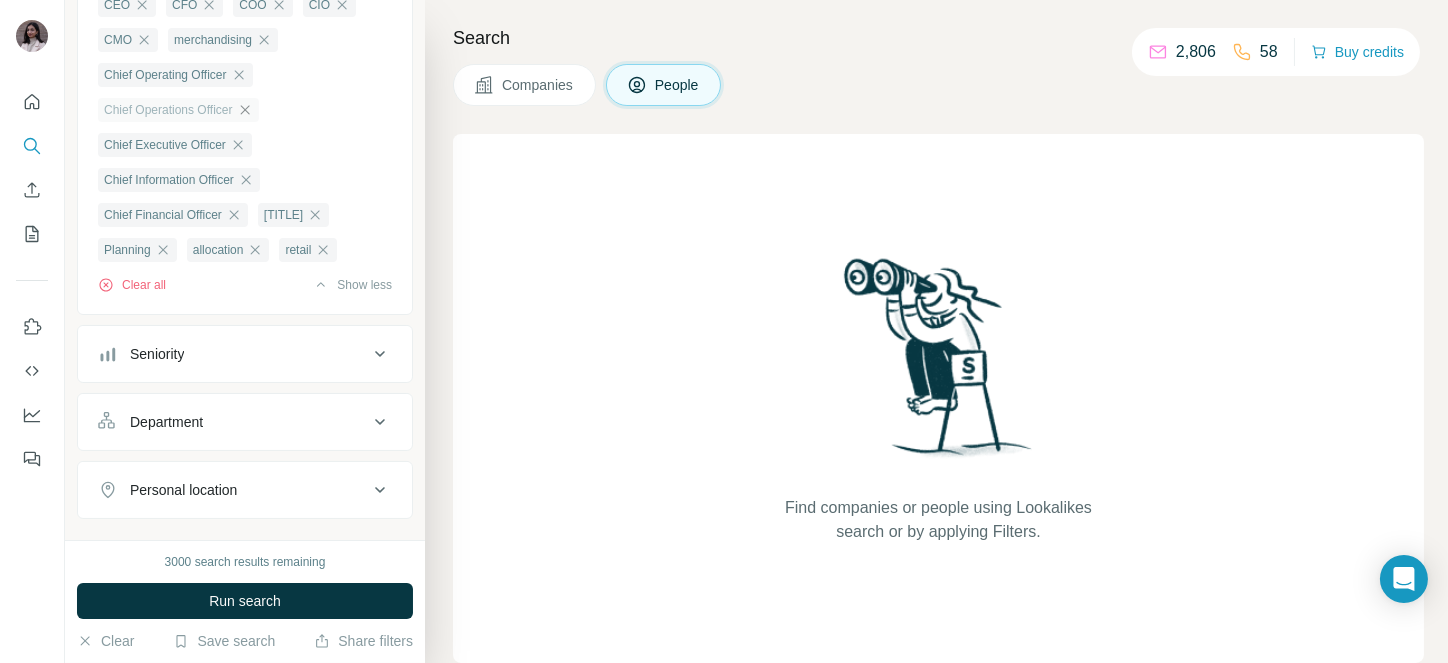 scroll, scrollTop: 305, scrollLeft: 0, axis: vertical 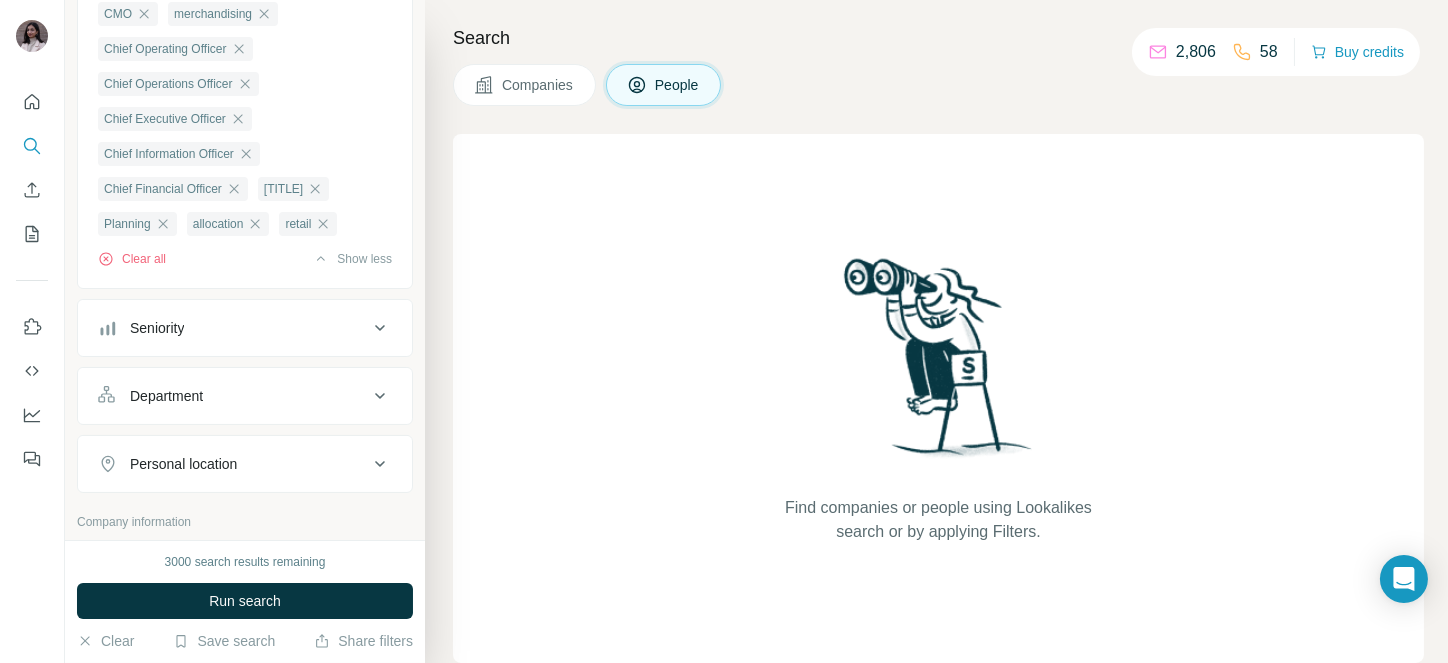 click on "Seniority" at bounding box center (245, 328) 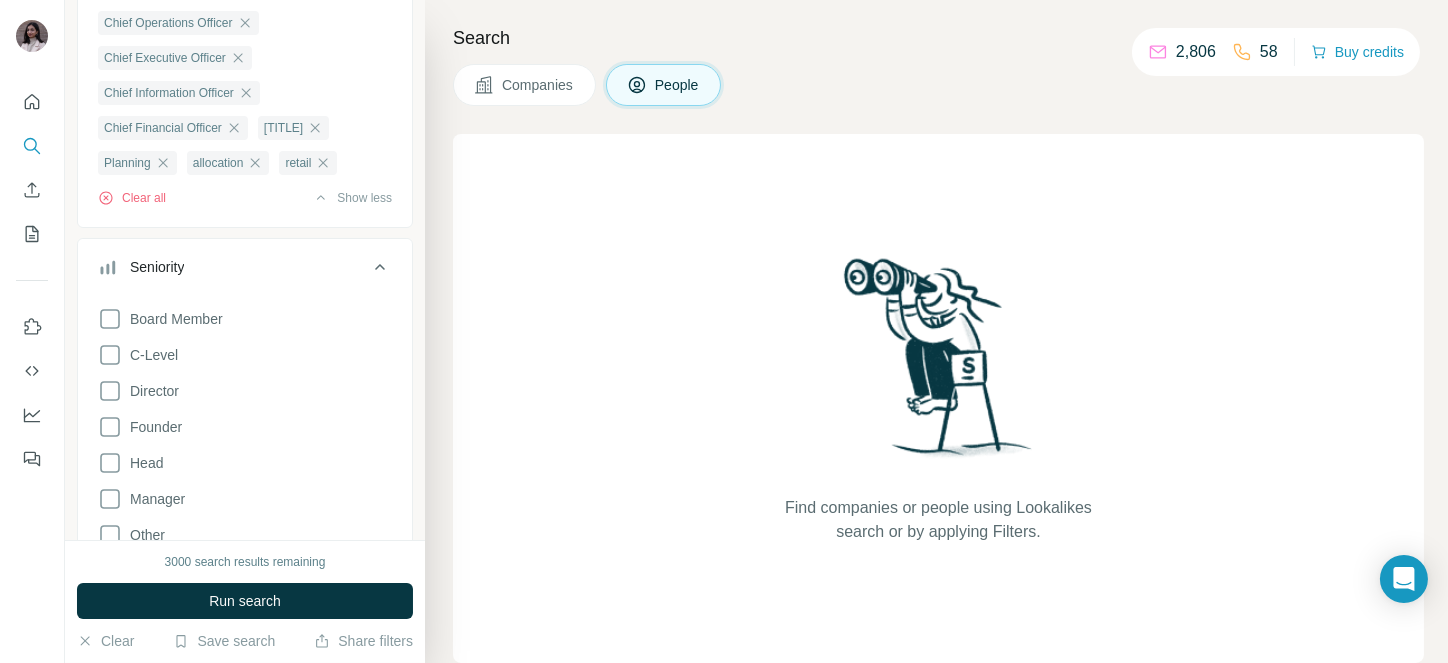 scroll, scrollTop: 503, scrollLeft: 0, axis: vertical 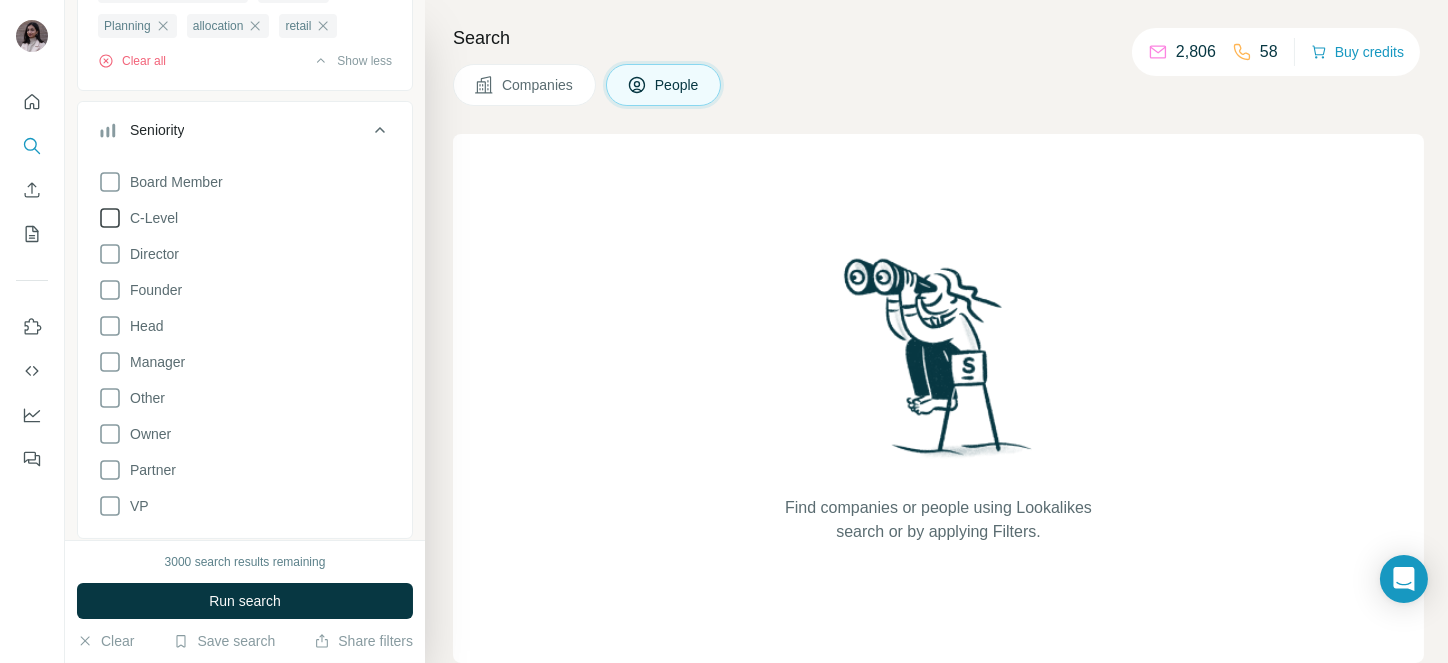 click on "C-Level" at bounding box center (150, 218) 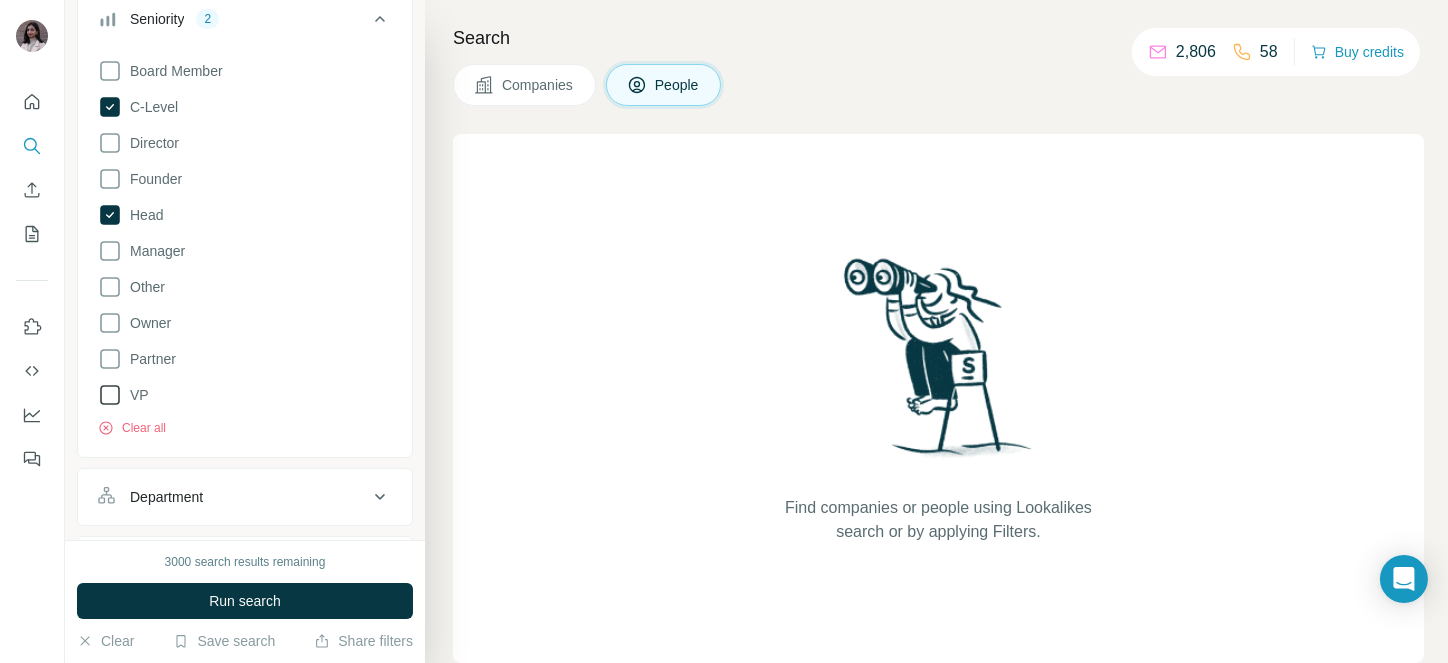 scroll, scrollTop: 619, scrollLeft: 0, axis: vertical 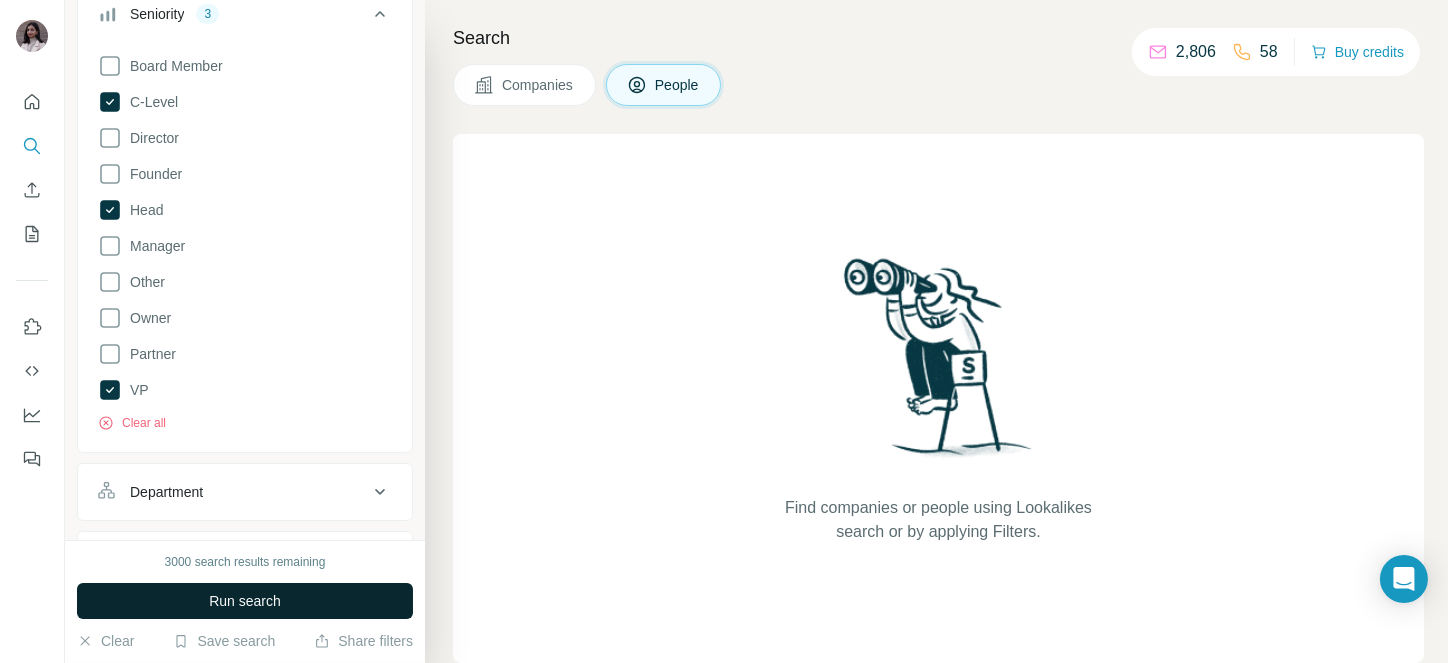click on "Run search" at bounding box center [245, 601] 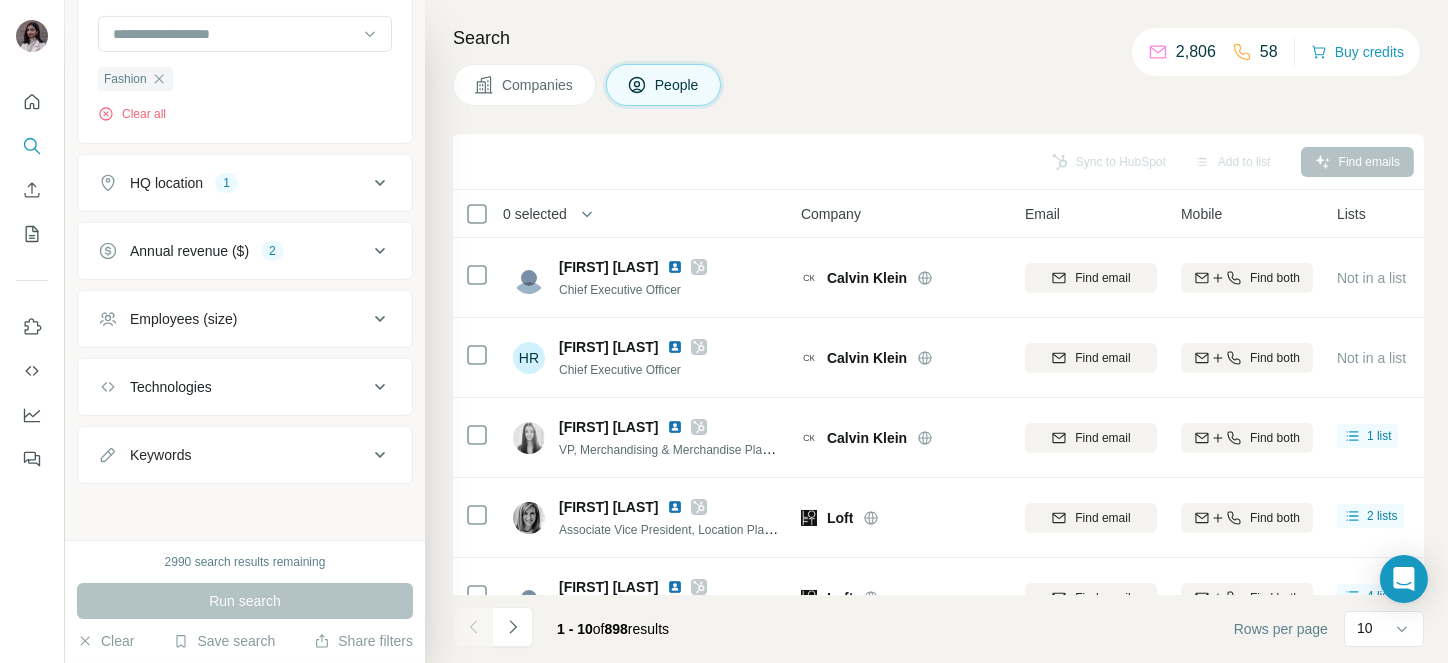 scroll, scrollTop: 1623, scrollLeft: 0, axis: vertical 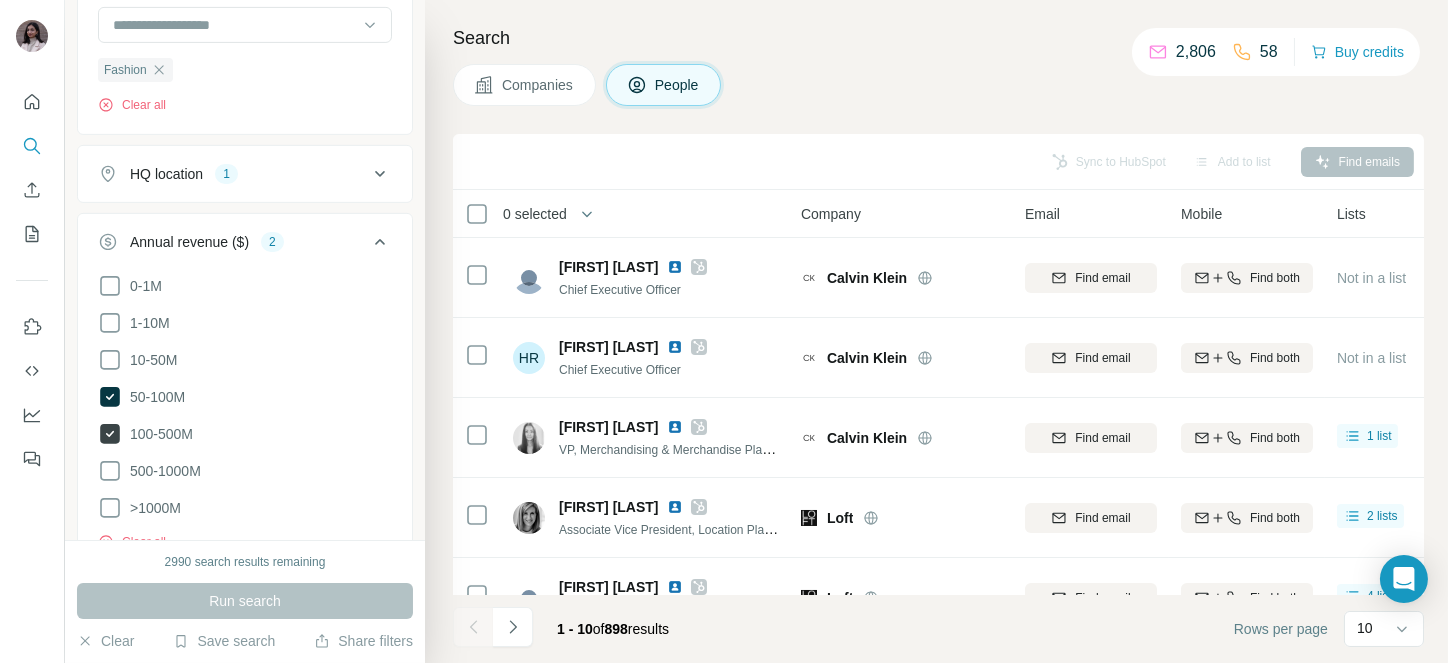 click 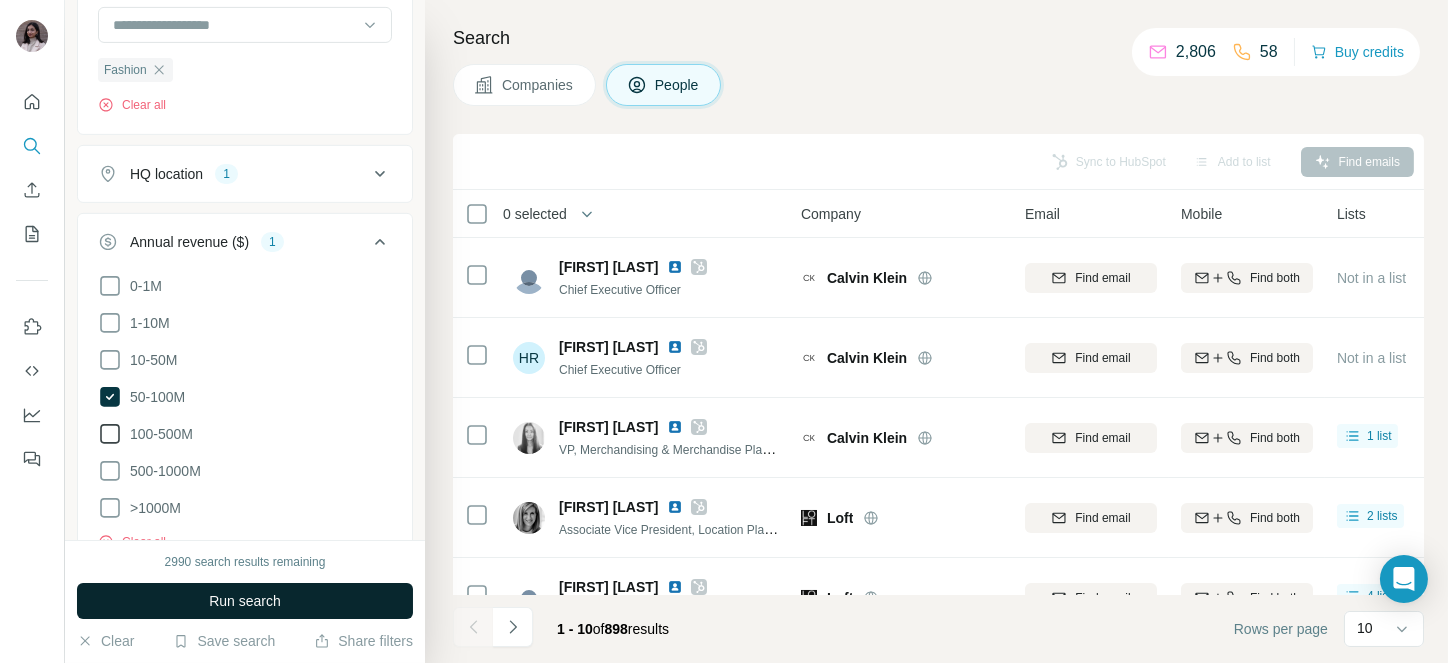 click on "Run search" at bounding box center [245, 601] 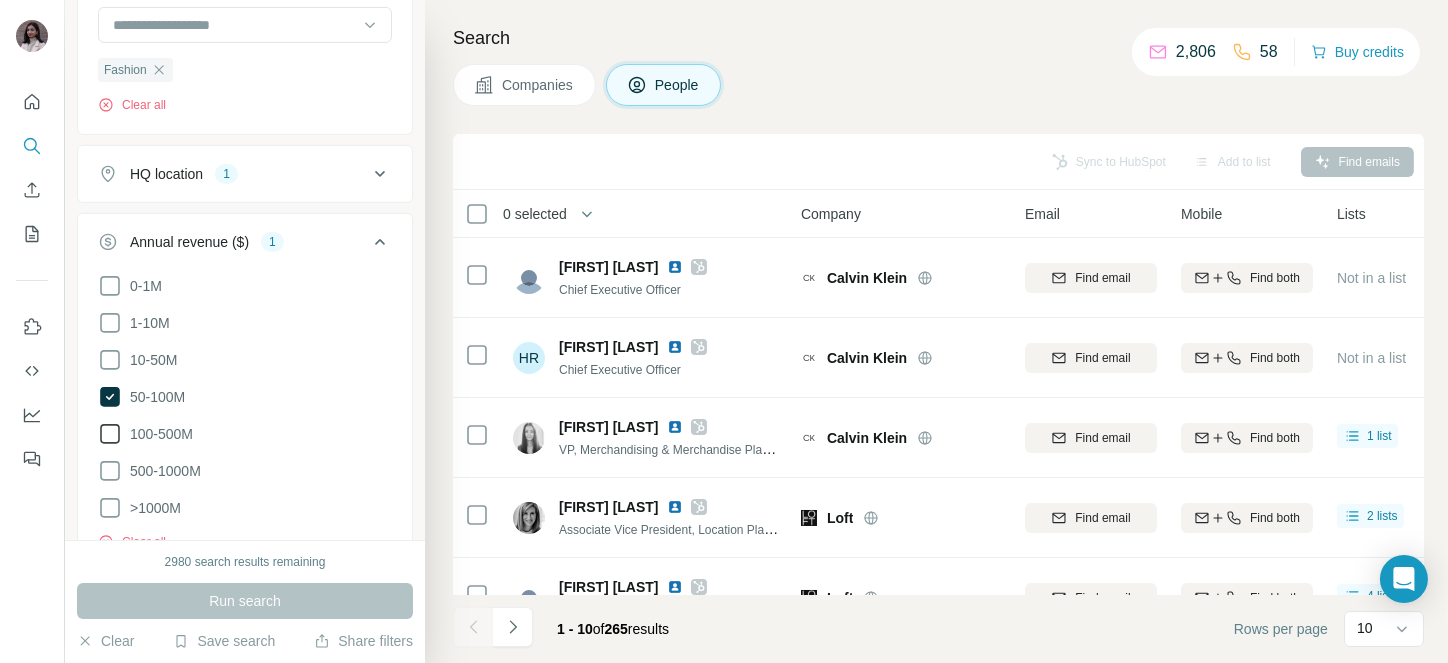 click on "0 selected" at bounding box center [535, 214] 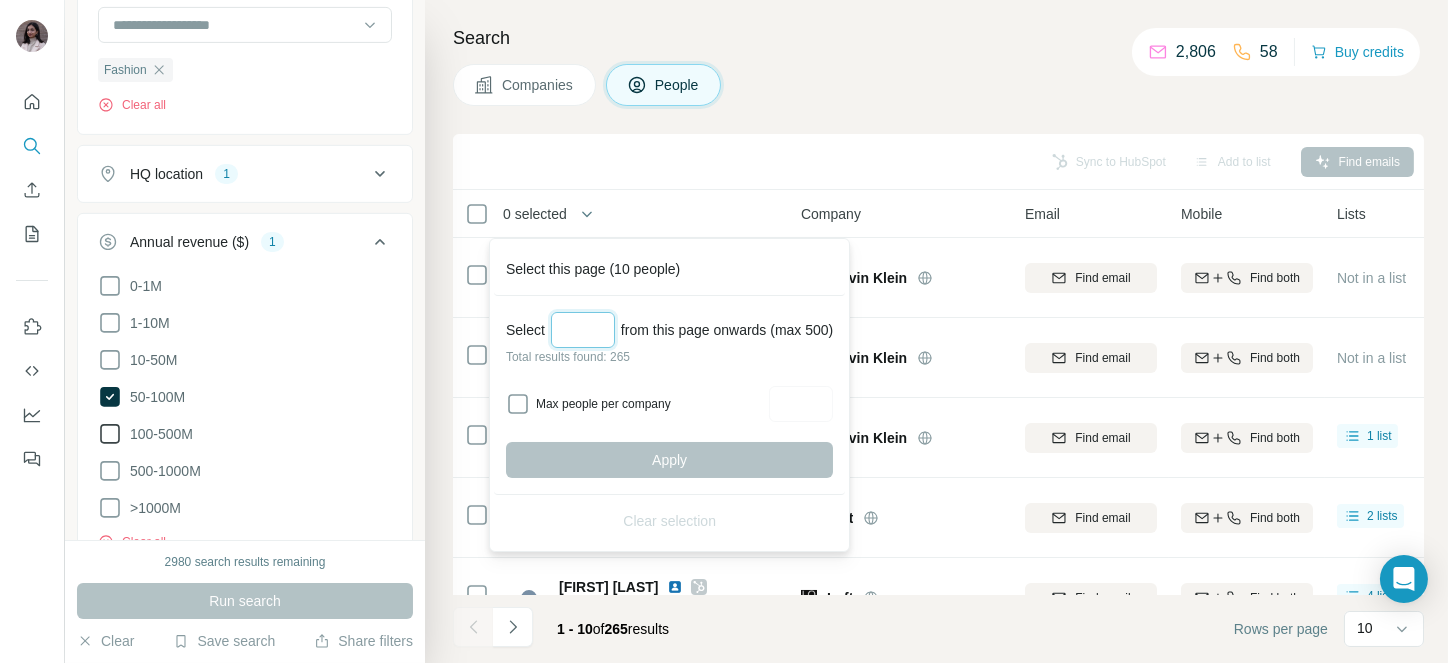 click at bounding box center (583, 330) 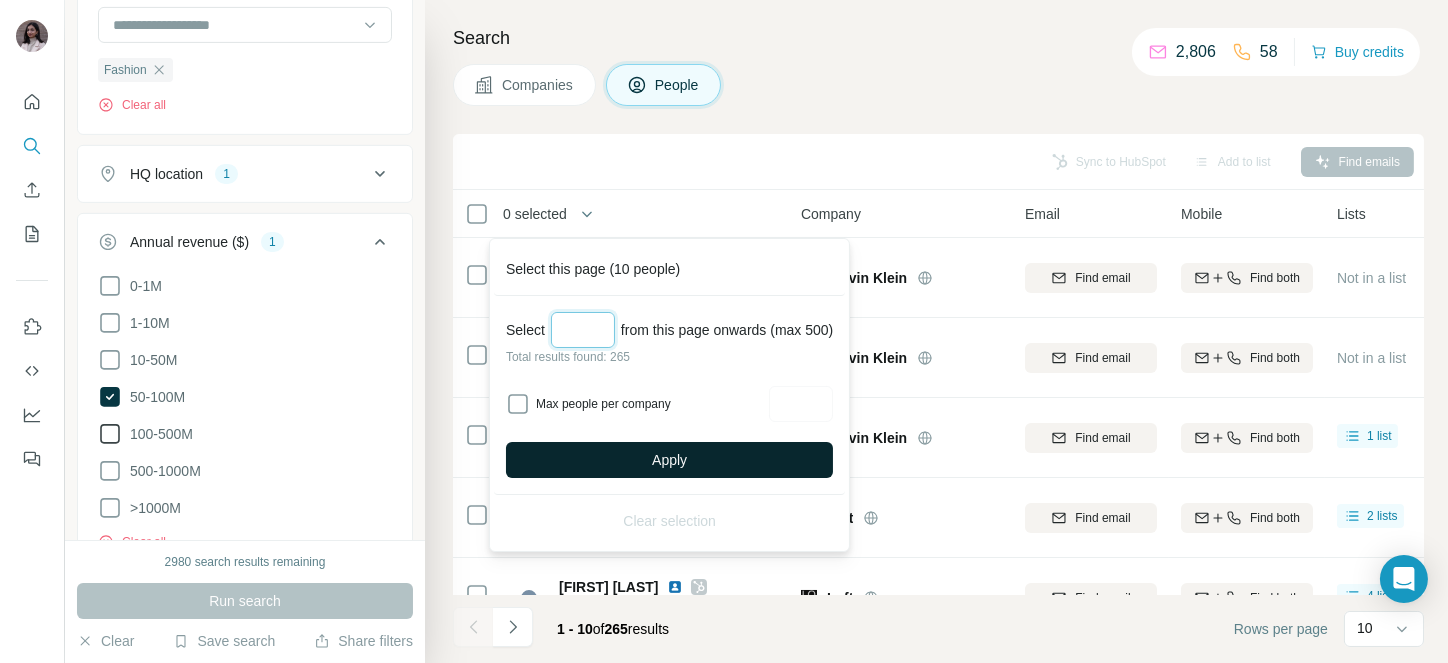 type on "***" 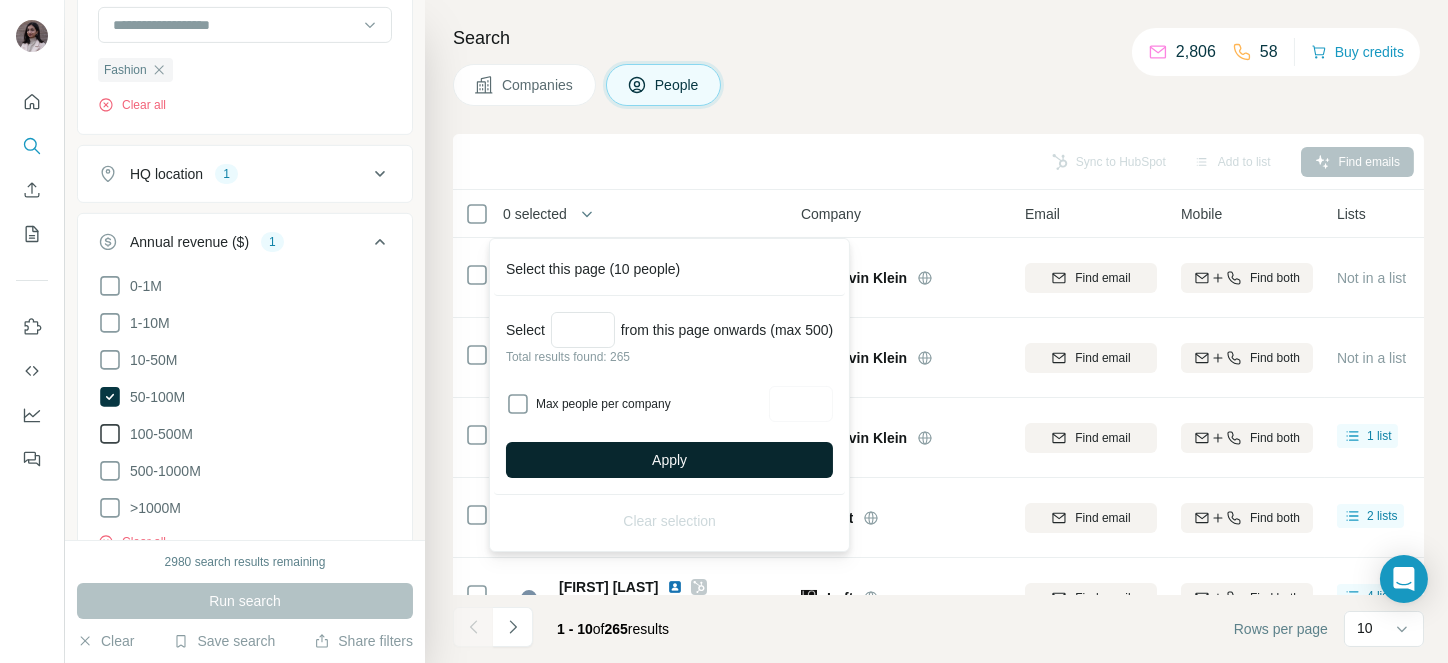 click on "Apply" at bounding box center [669, 460] 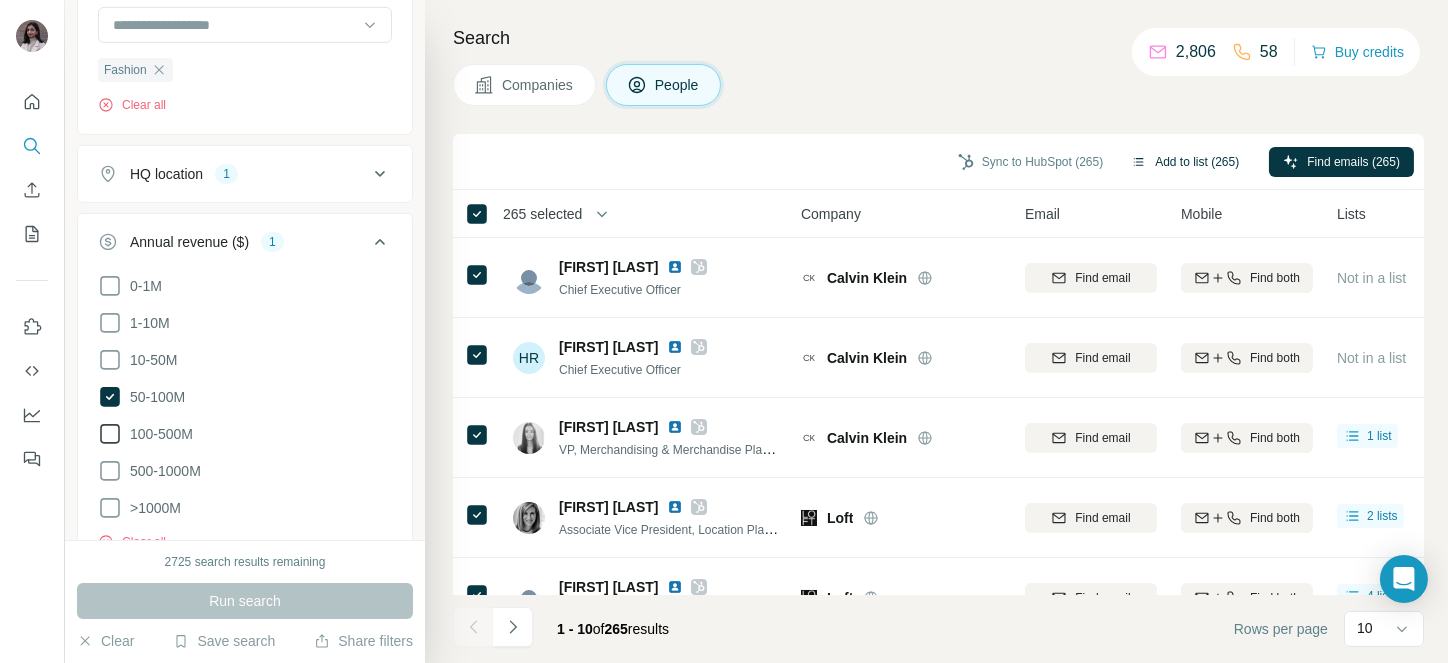 click on "Add to list (265)" at bounding box center [1185, 162] 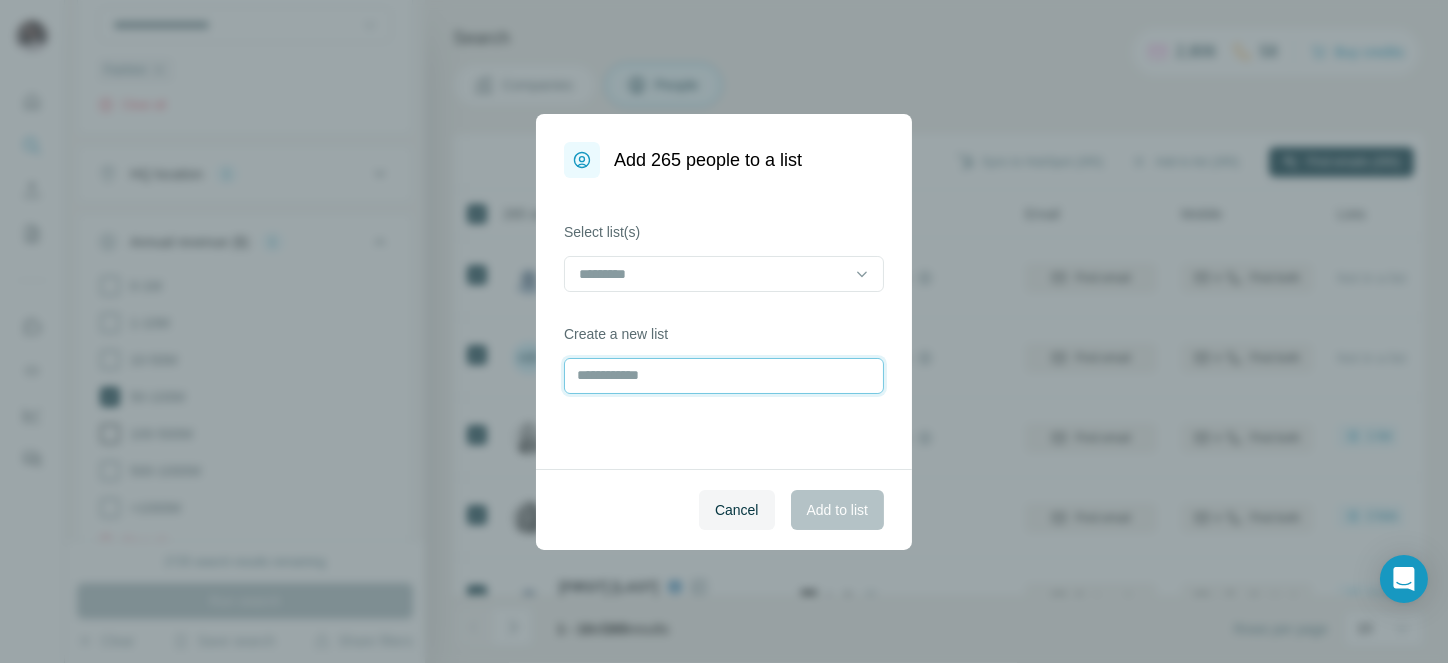 click at bounding box center (724, 376) 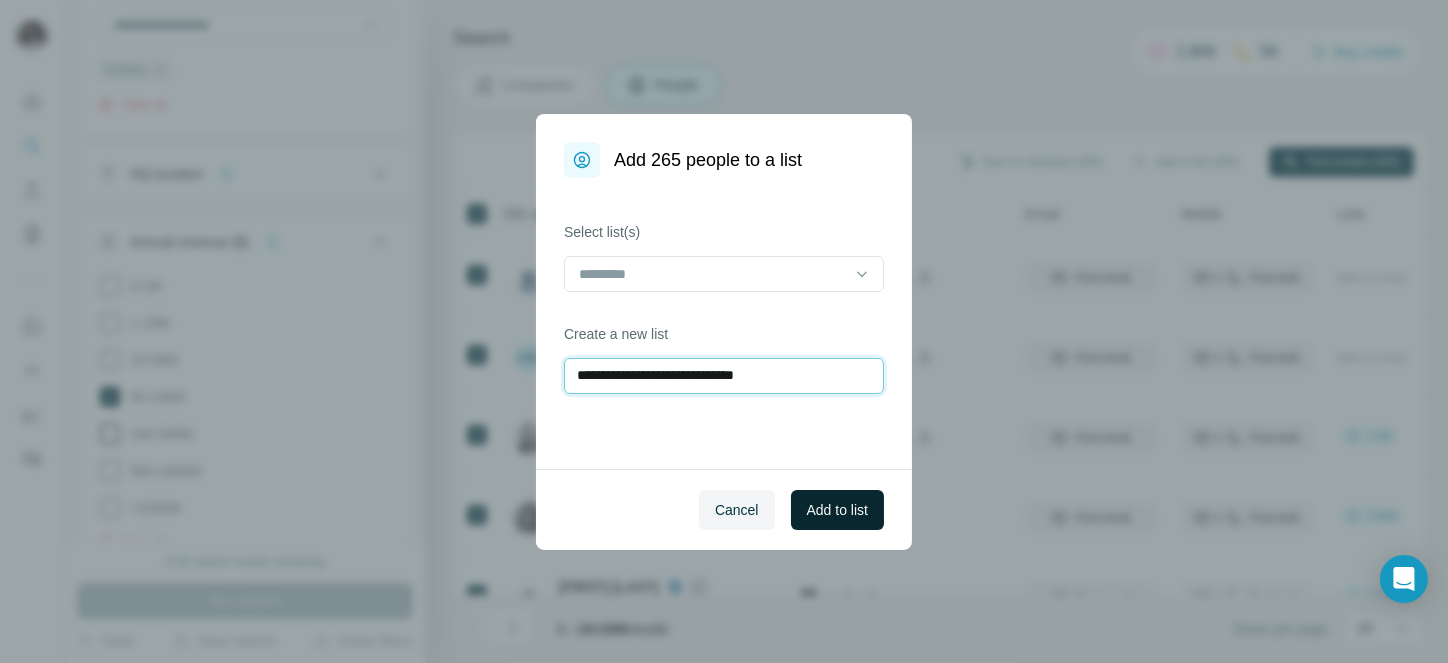 type on "**********" 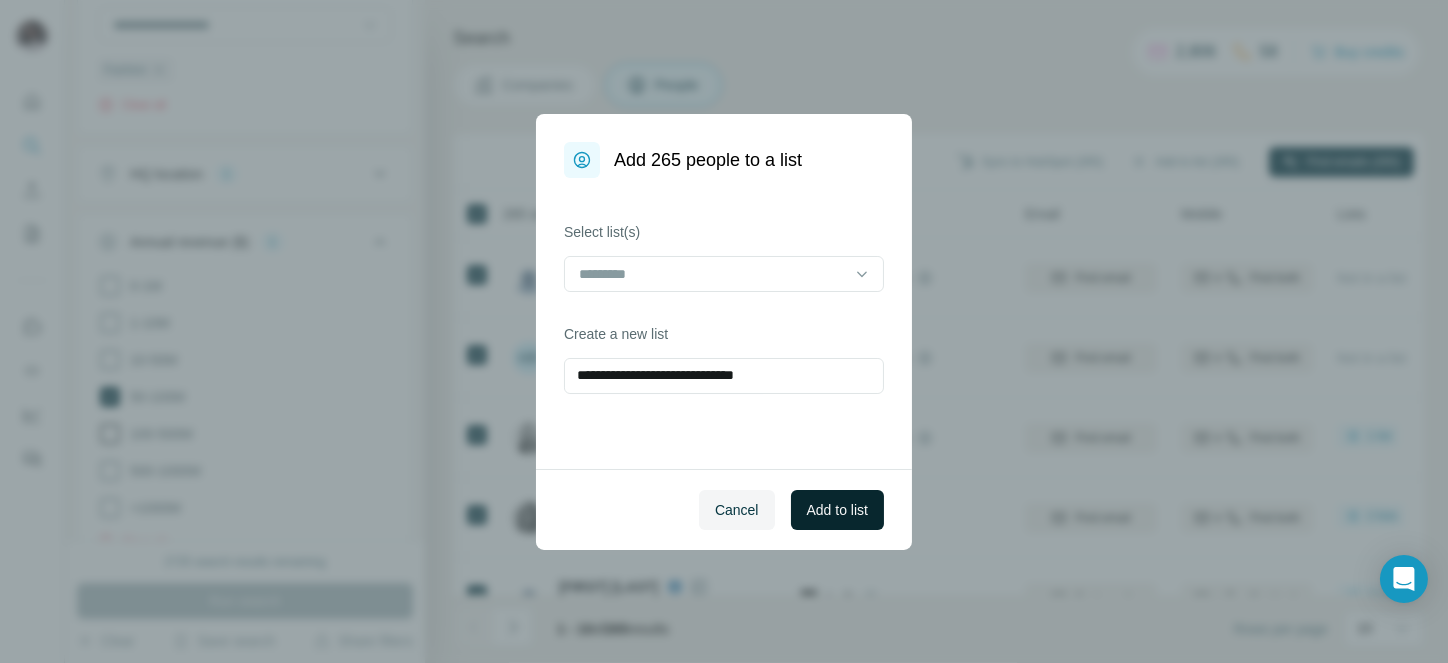 click on "Add to list" at bounding box center (837, 510) 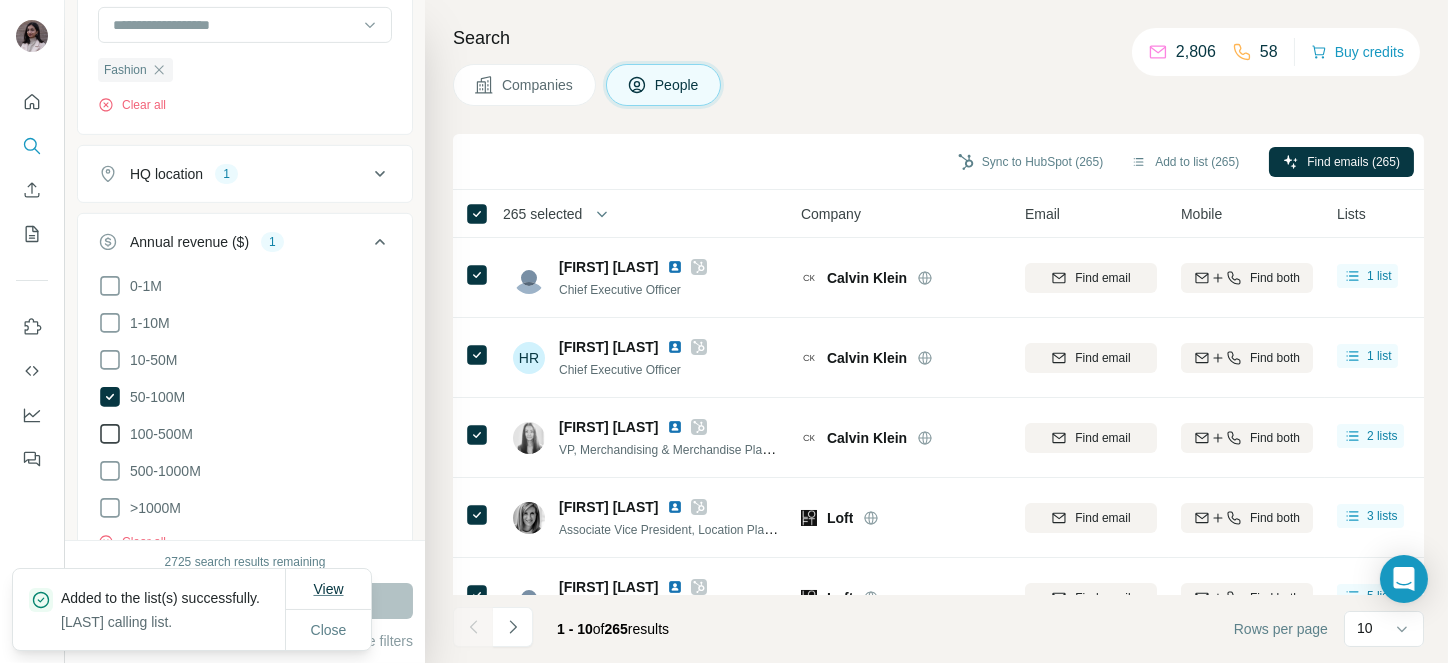 click on "View" at bounding box center (328, 589) 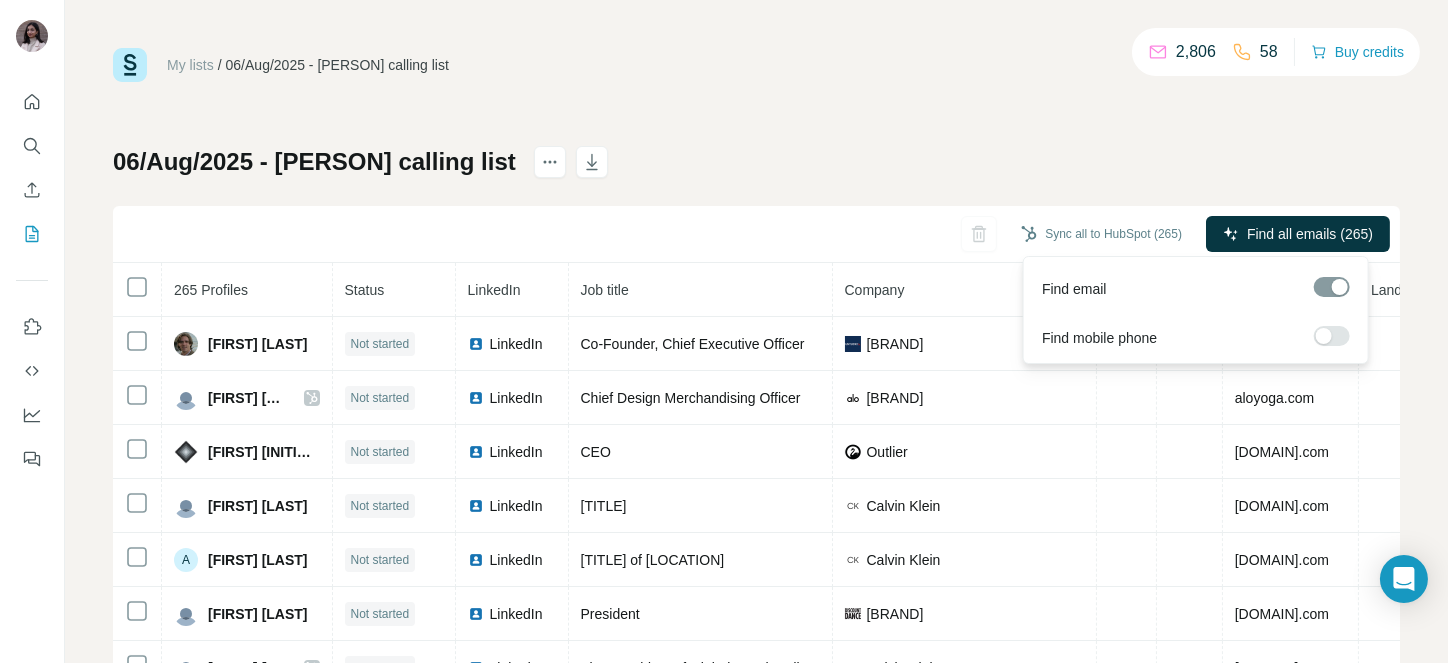 click at bounding box center (1324, 336) 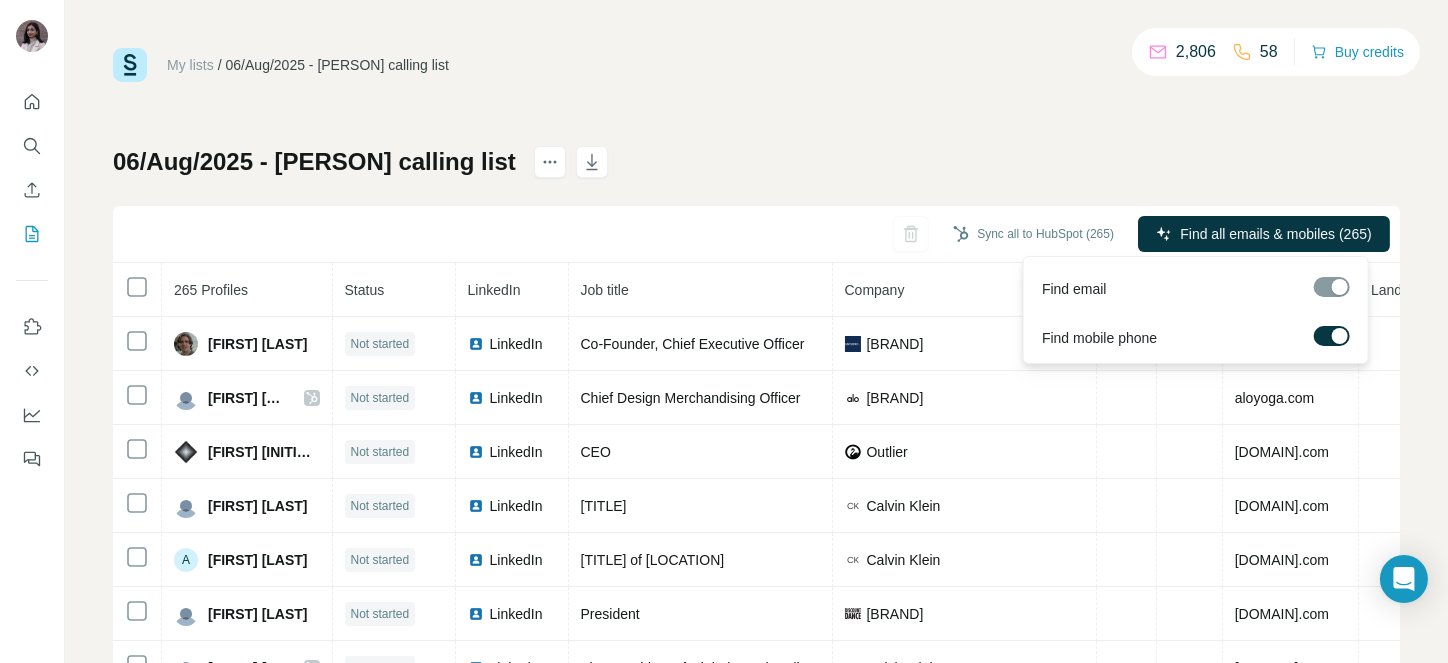 click at bounding box center (1332, 287) 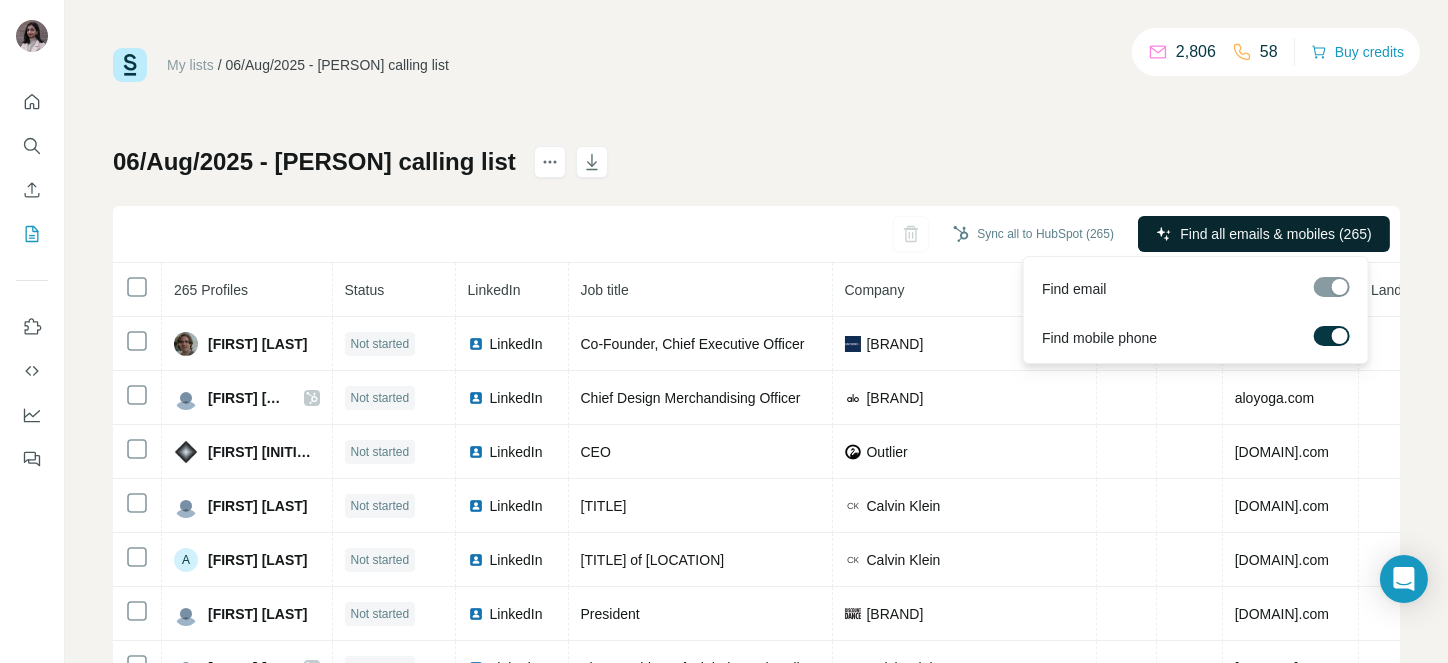 click on "Find all emails & mobiles (265)" at bounding box center (1275, 234) 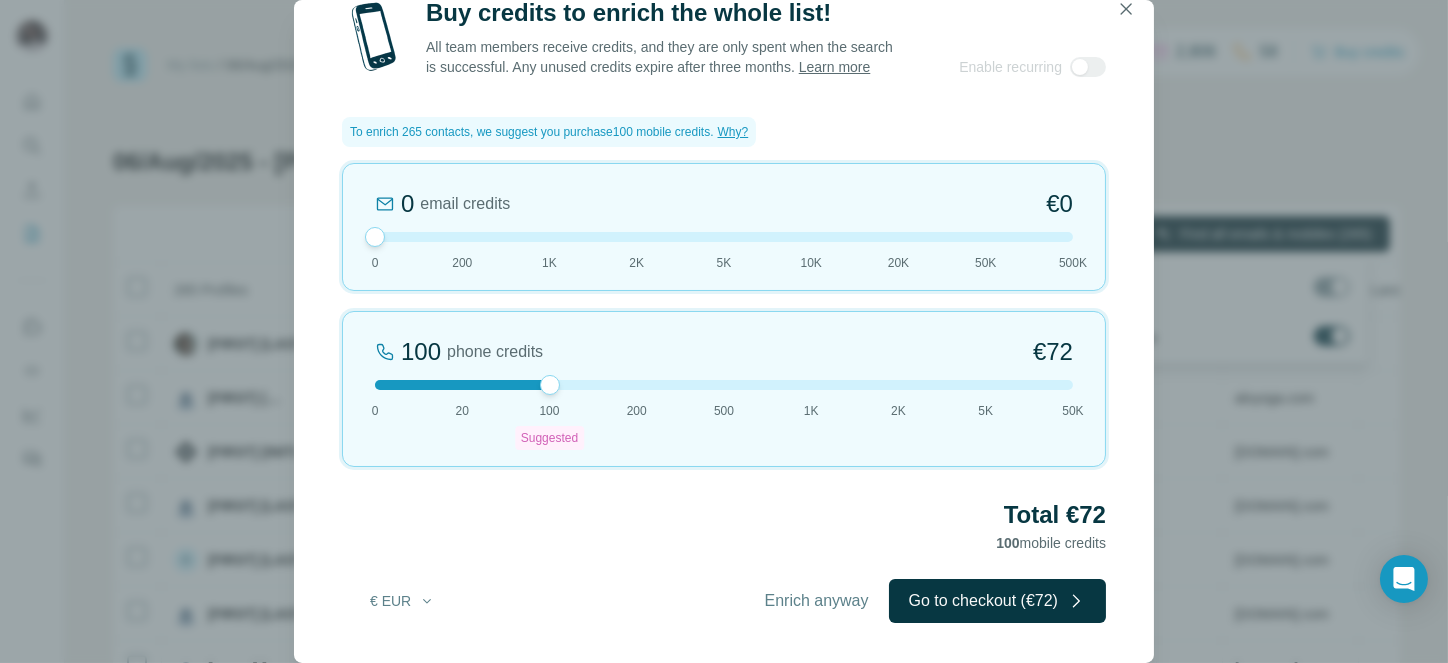 scroll, scrollTop: 3, scrollLeft: 0, axis: vertical 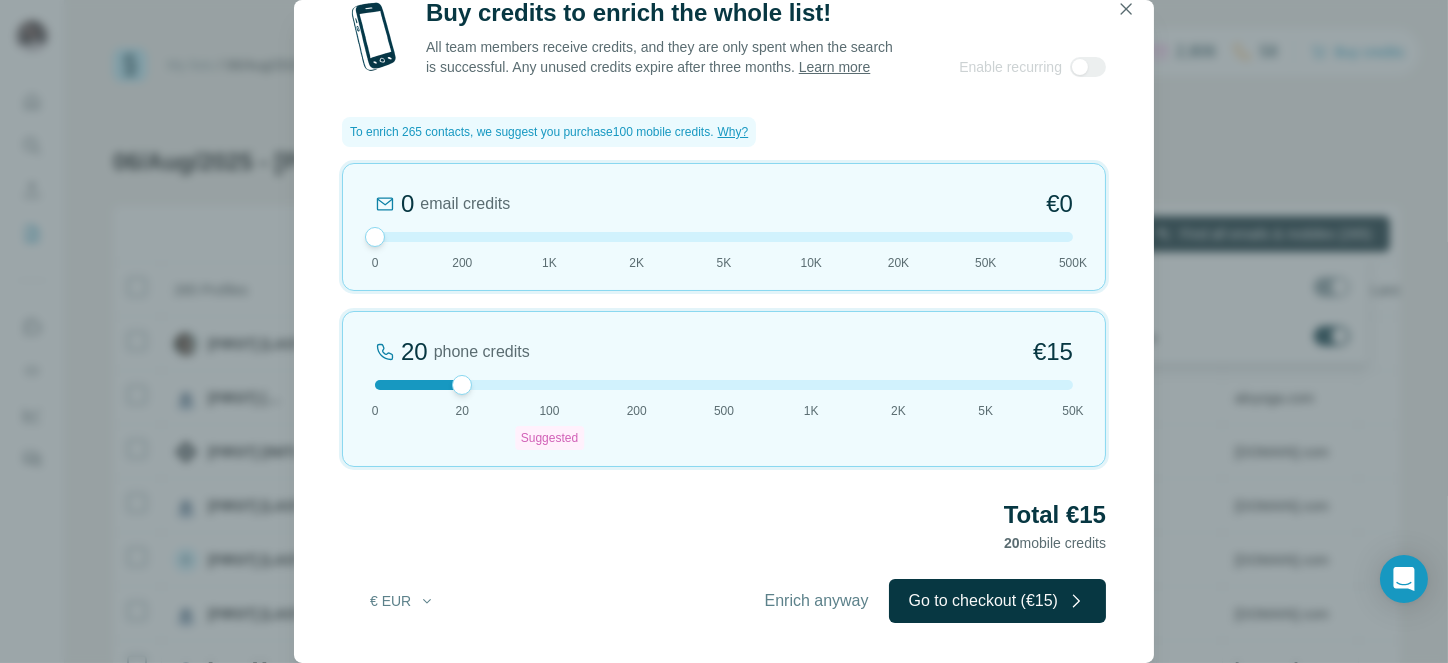 click at bounding box center (724, 385) 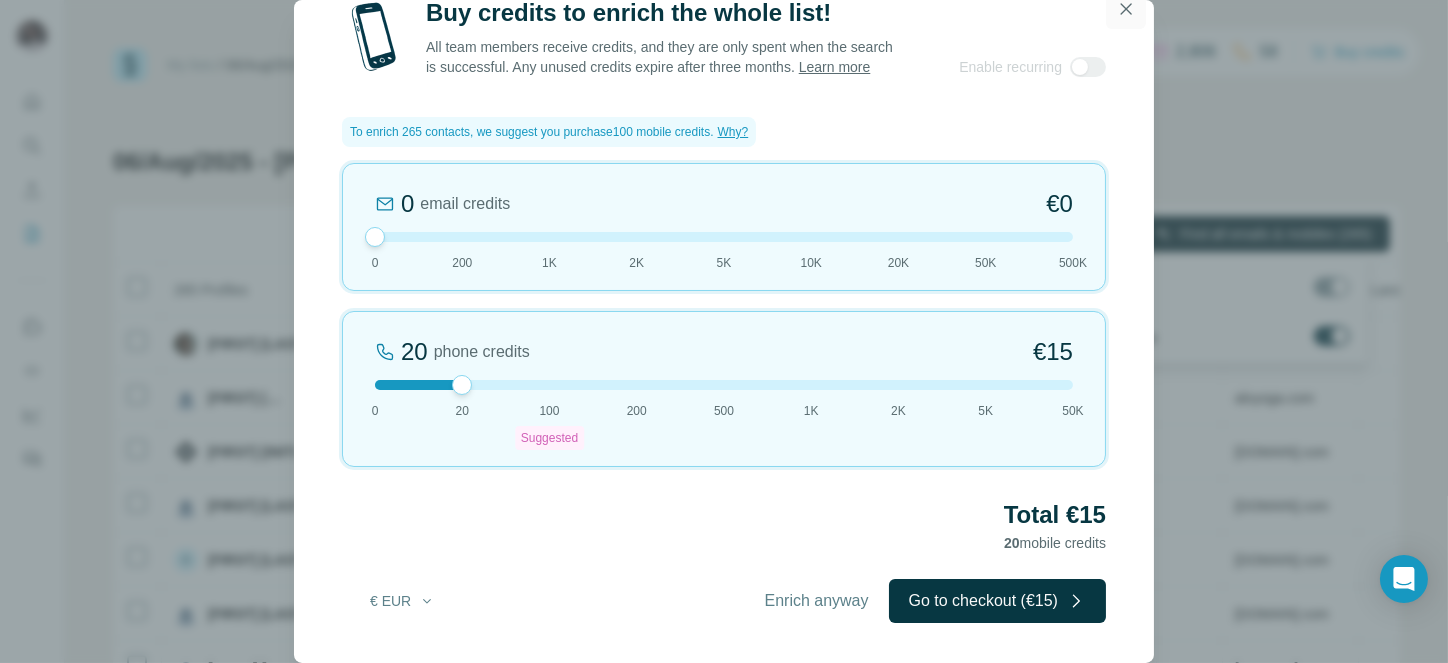click 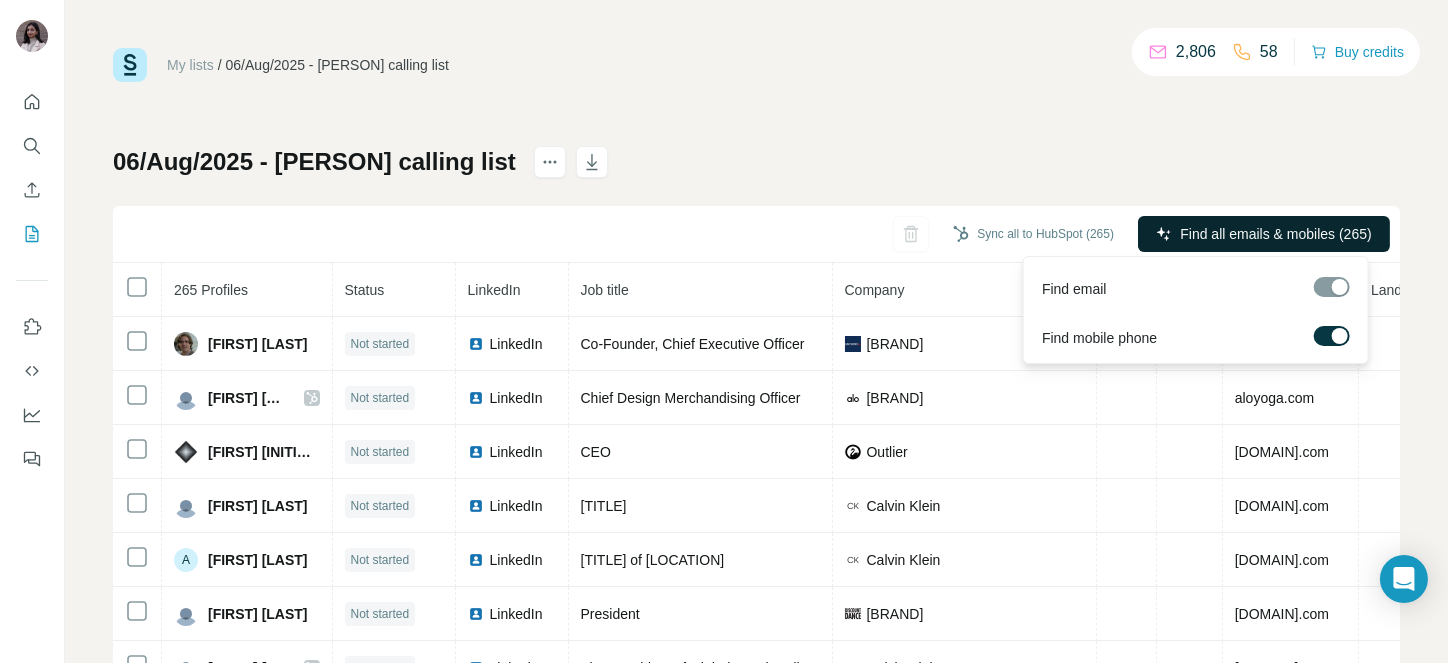 click on "Find all emails & mobiles (265)" at bounding box center (1275, 234) 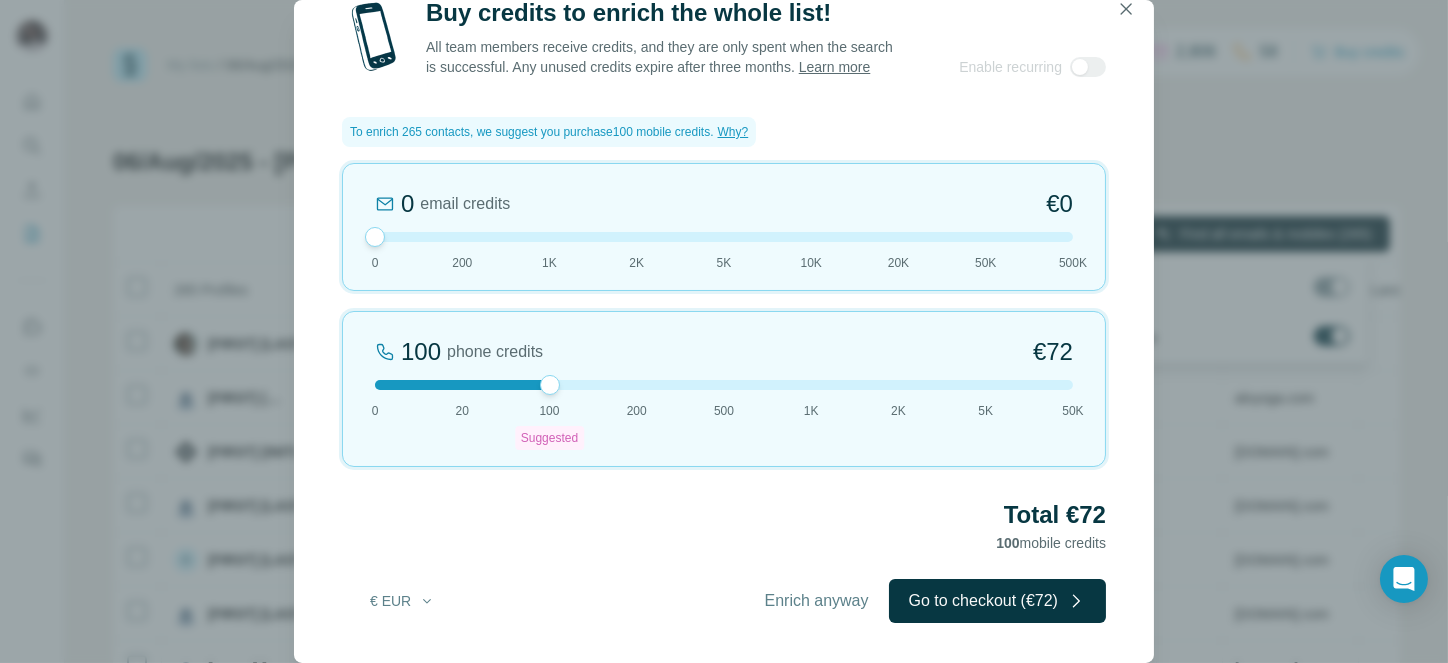 scroll, scrollTop: 0, scrollLeft: 0, axis: both 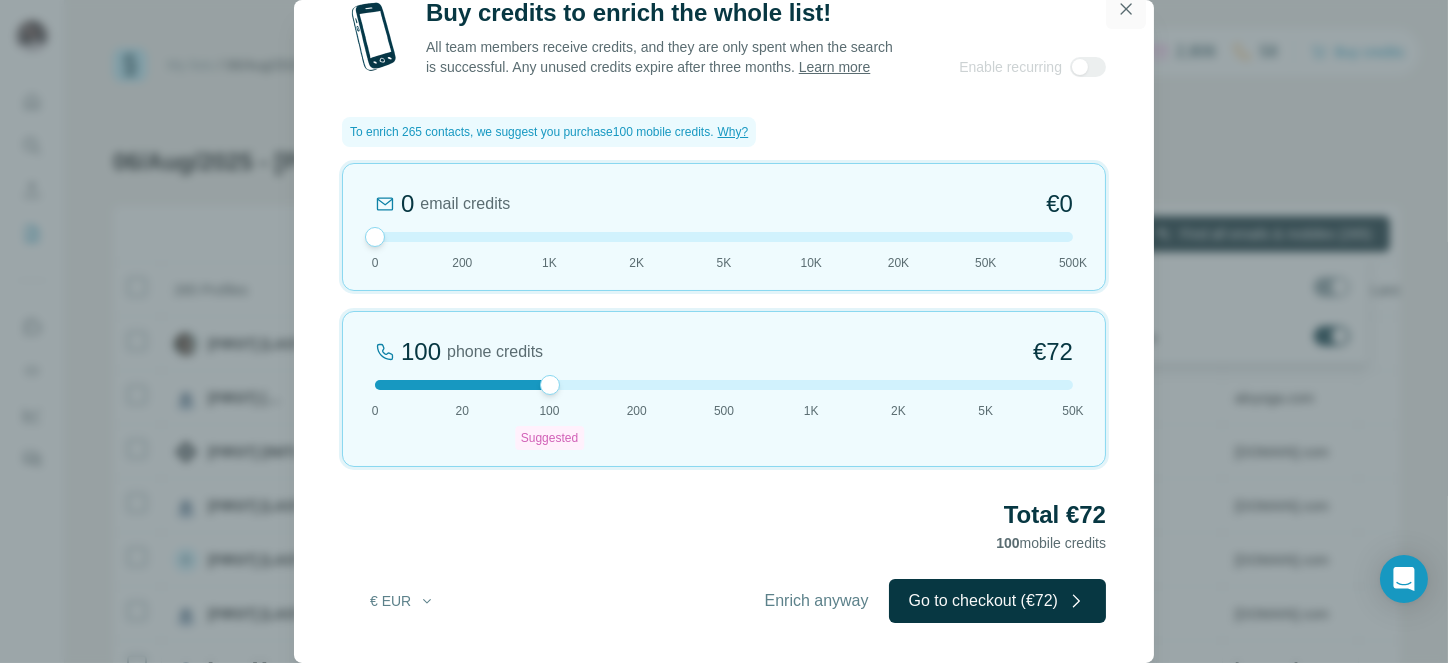 click 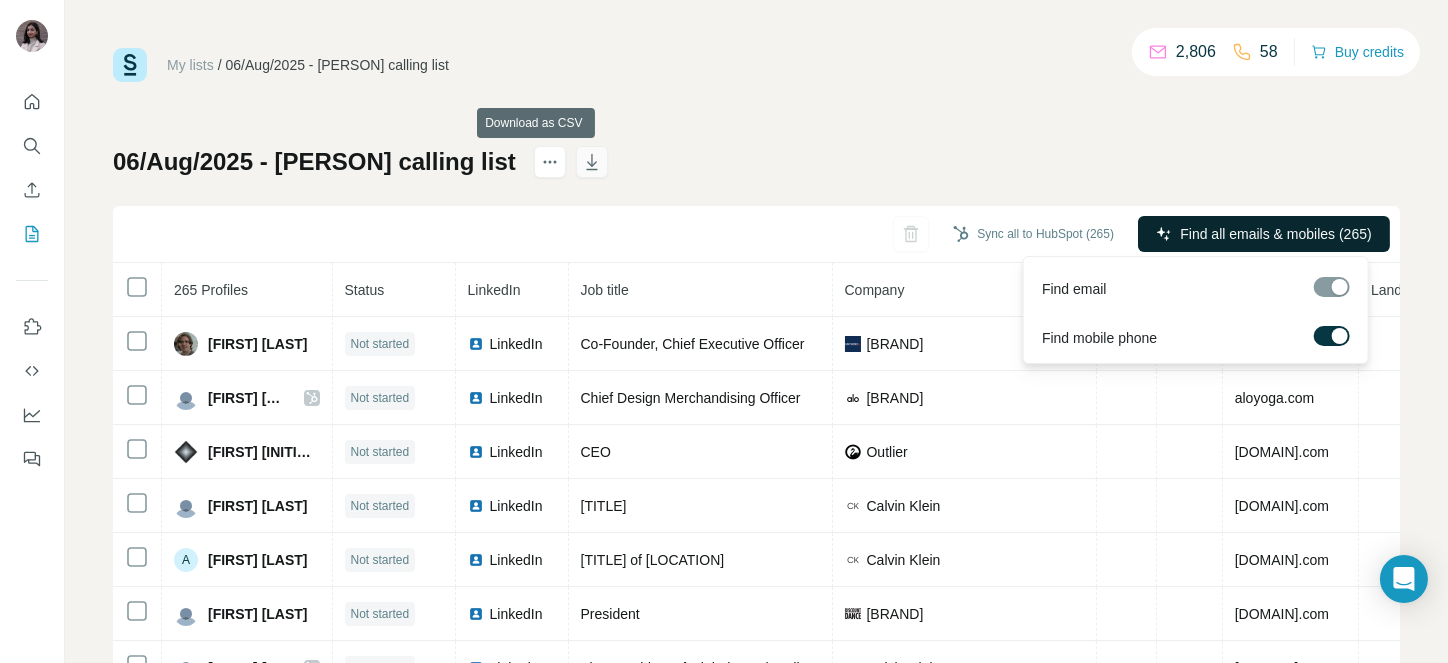 click 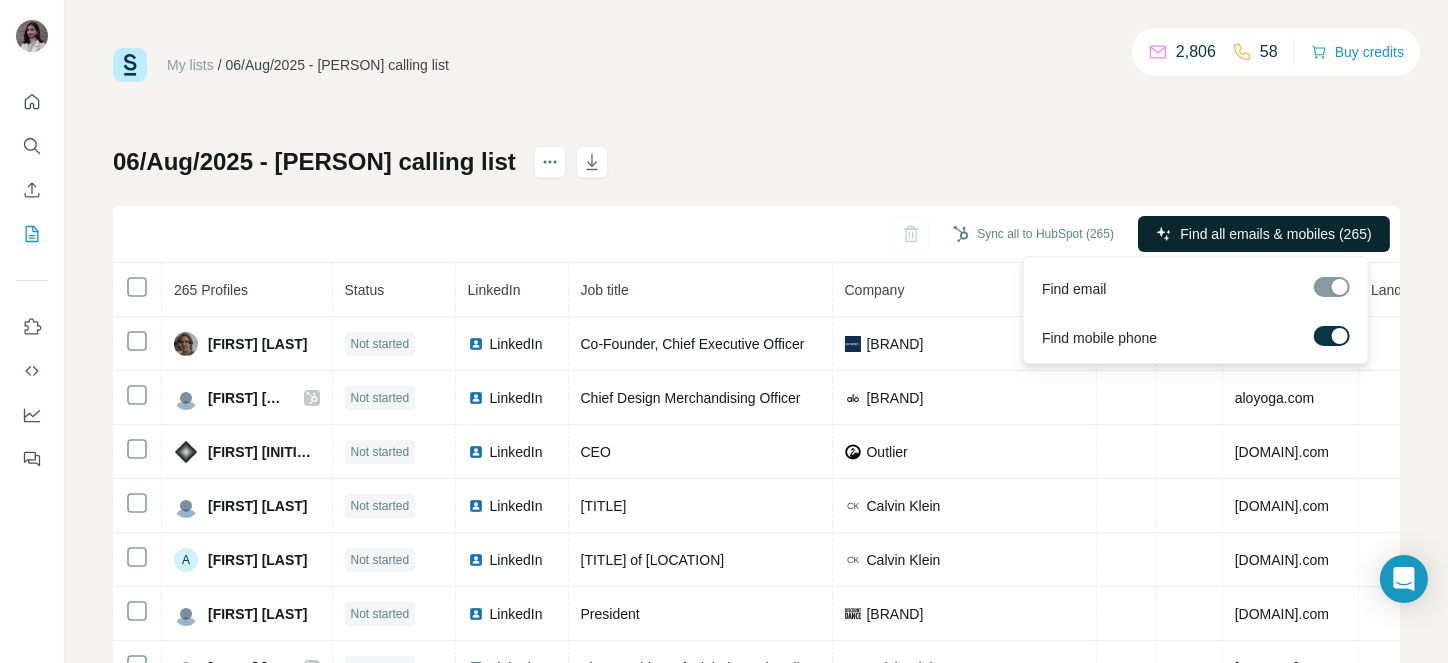 click on "My lists / 06/Aug/2025 - [PERSON] calling list 2,806 58 Buy credits" at bounding box center (756, 65) 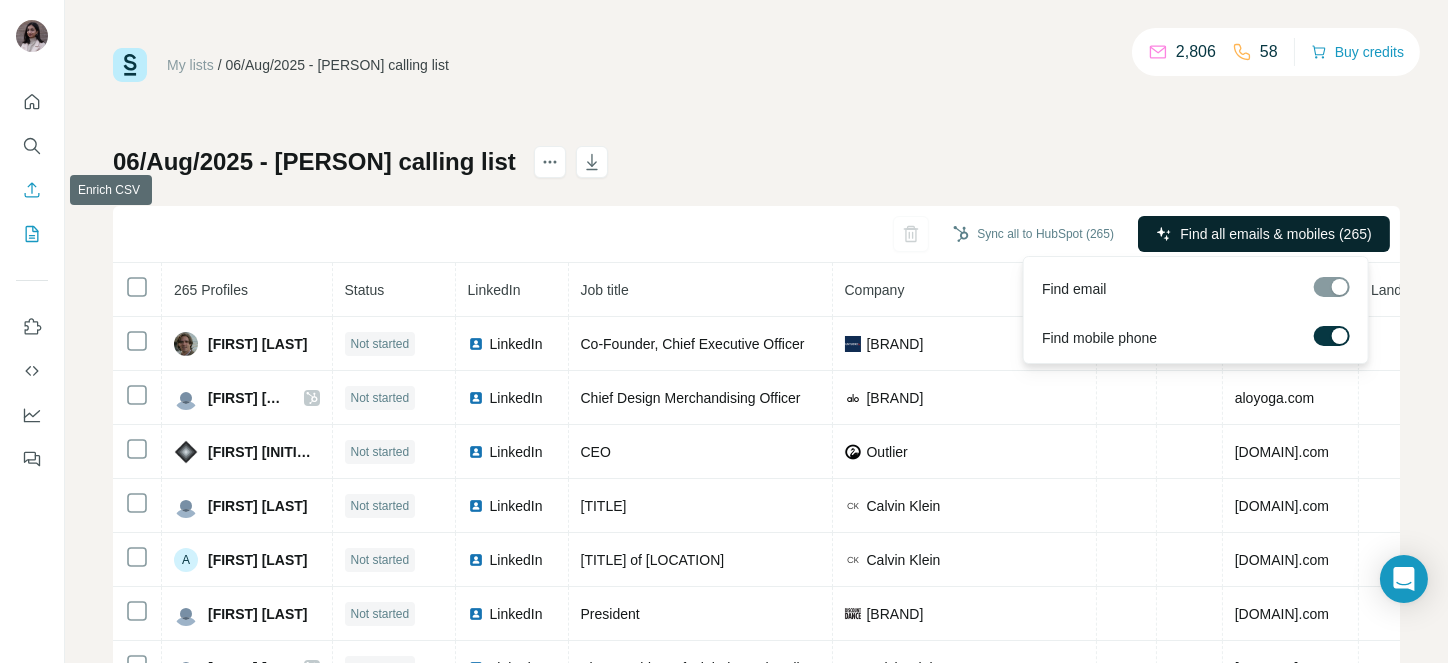 click 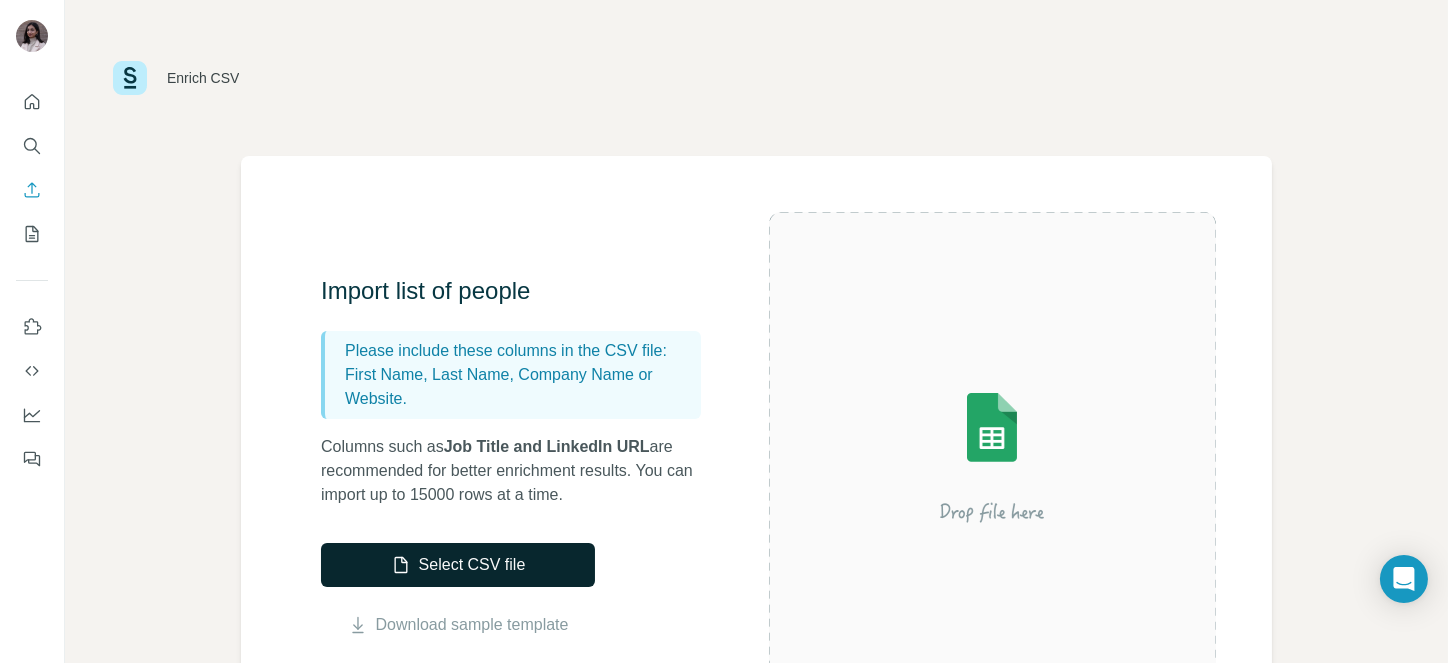 click on "Select CSV file" at bounding box center (458, 565) 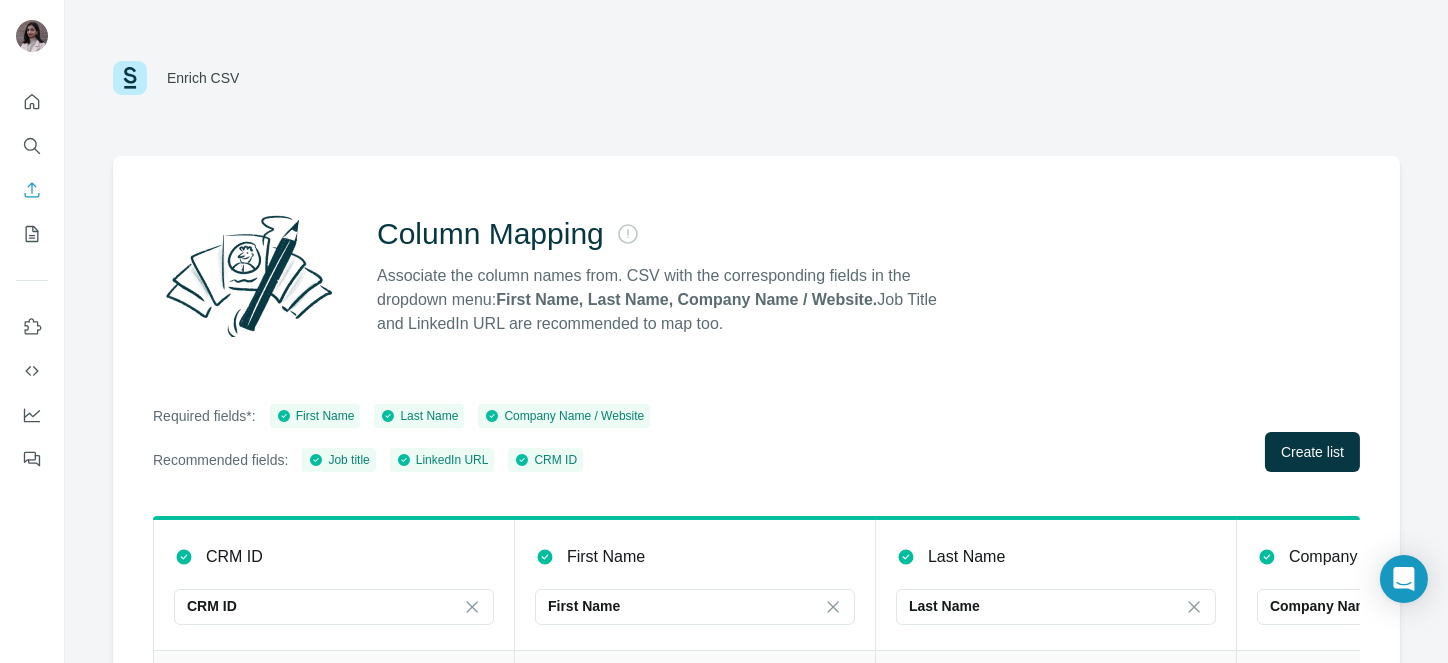 scroll, scrollTop: 212, scrollLeft: 0, axis: vertical 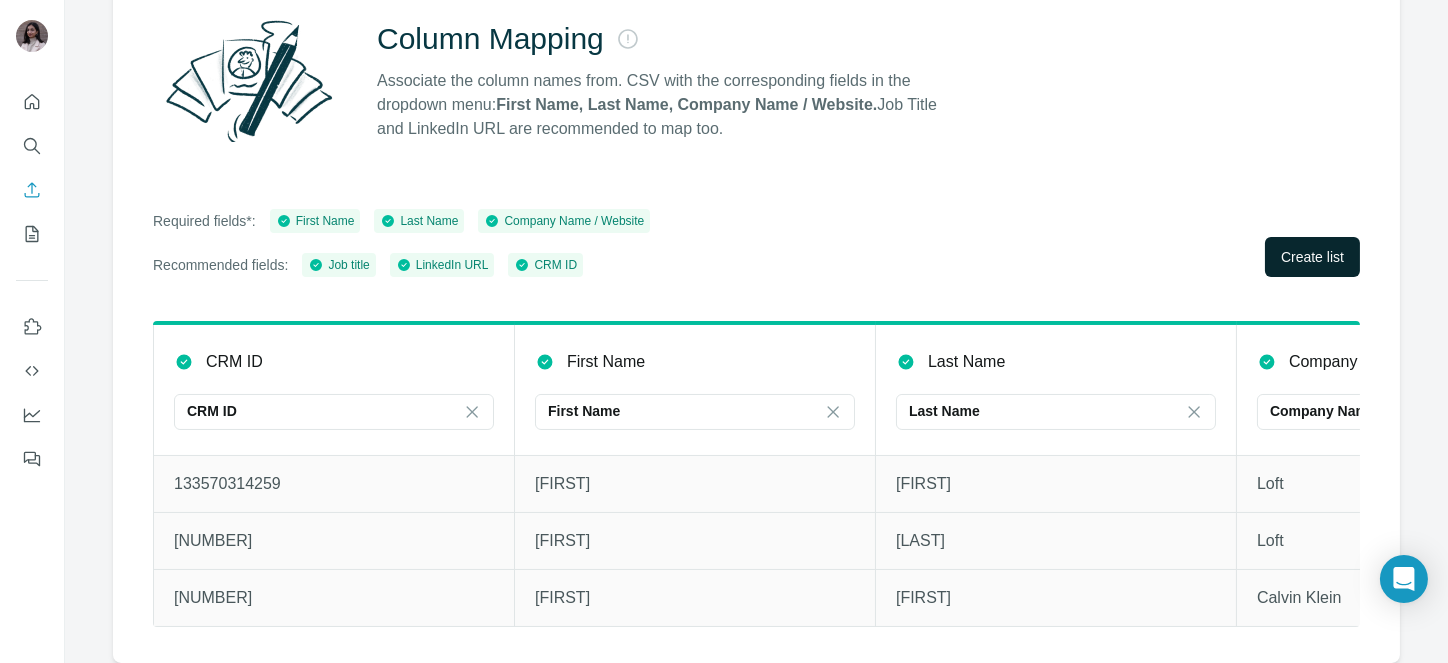 click on "Create list" at bounding box center [1312, 257] 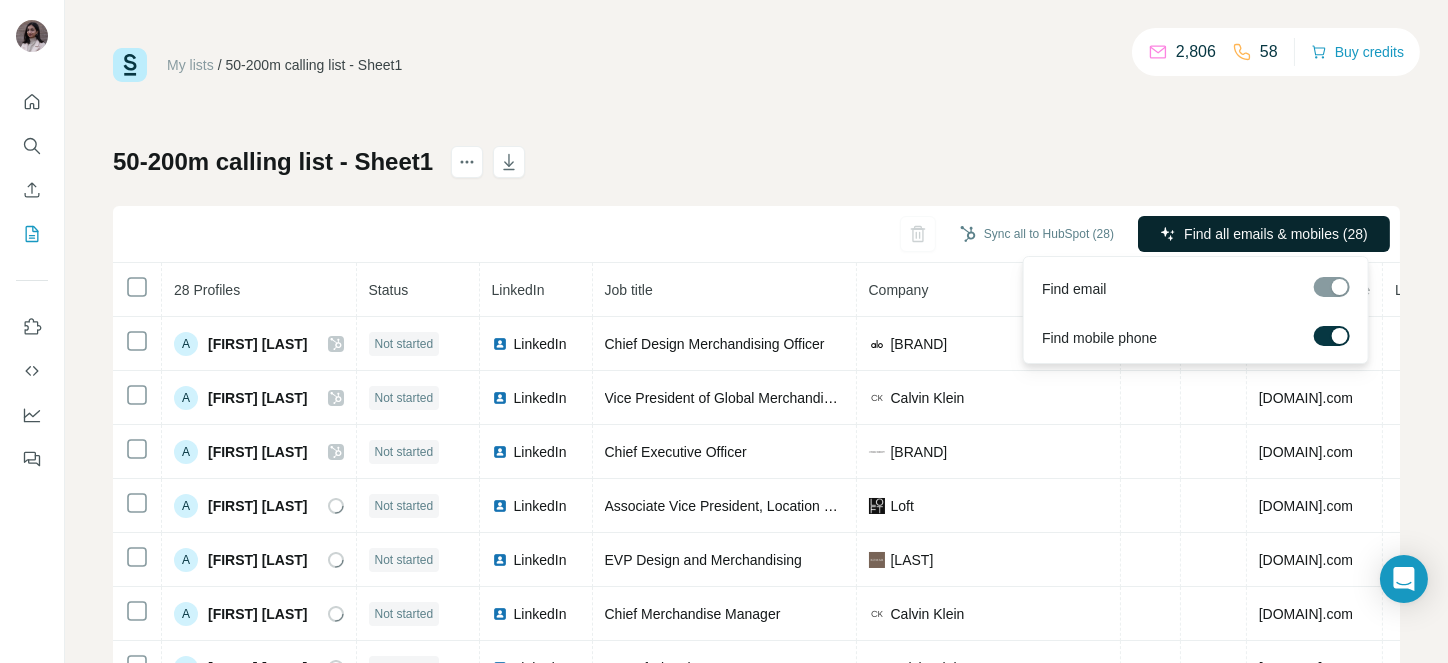 click on "Find all emails & mobiles (28)" at bounding box center (1264, 234) 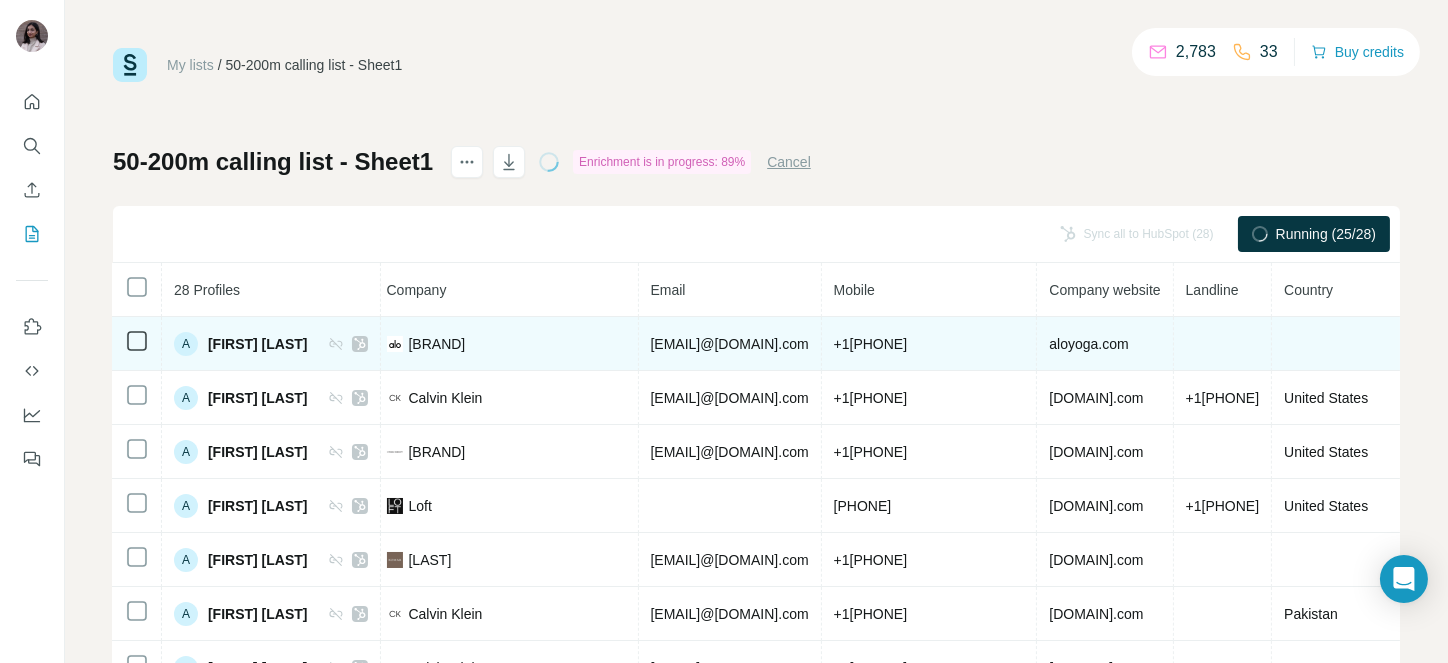 scroll, scrollTop: 80, scrollLeft: 508, axis: both 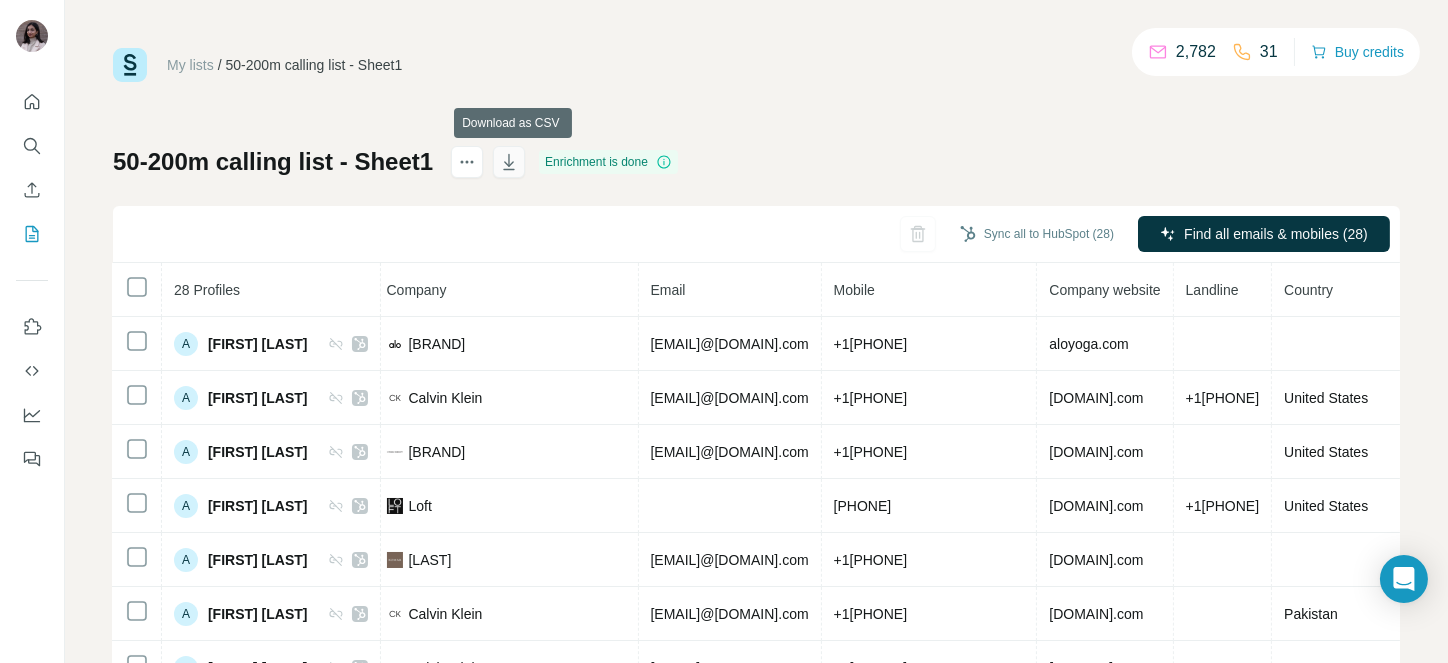 click 